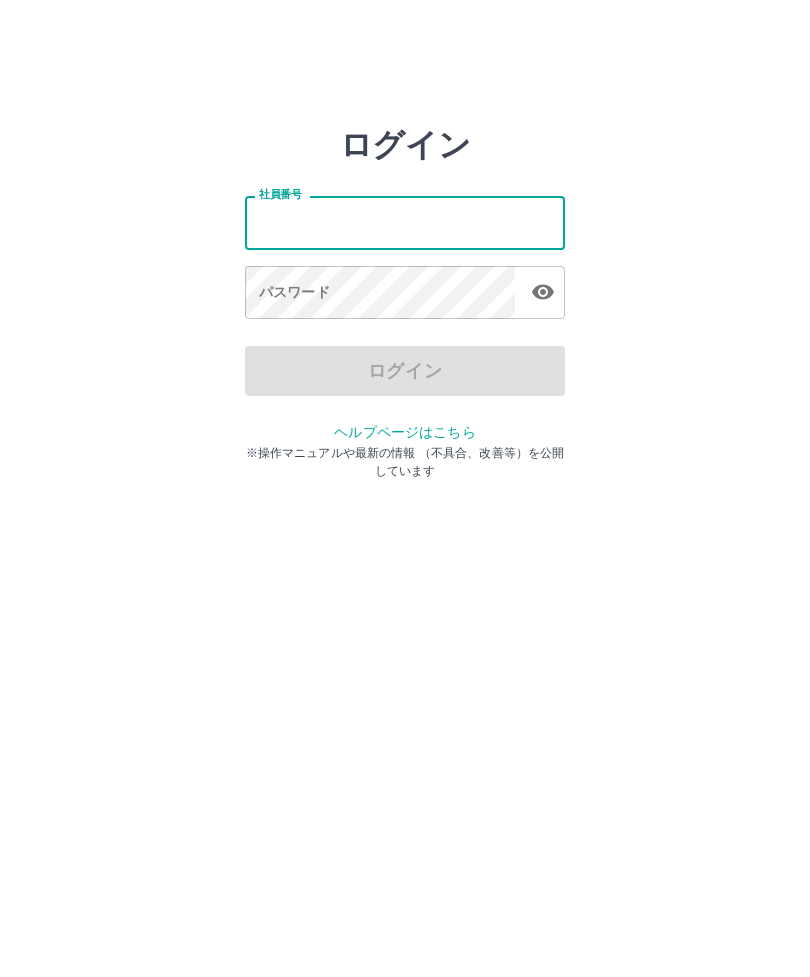 scroll, scrollTop: 0, scrollLeft: 0, axis: both 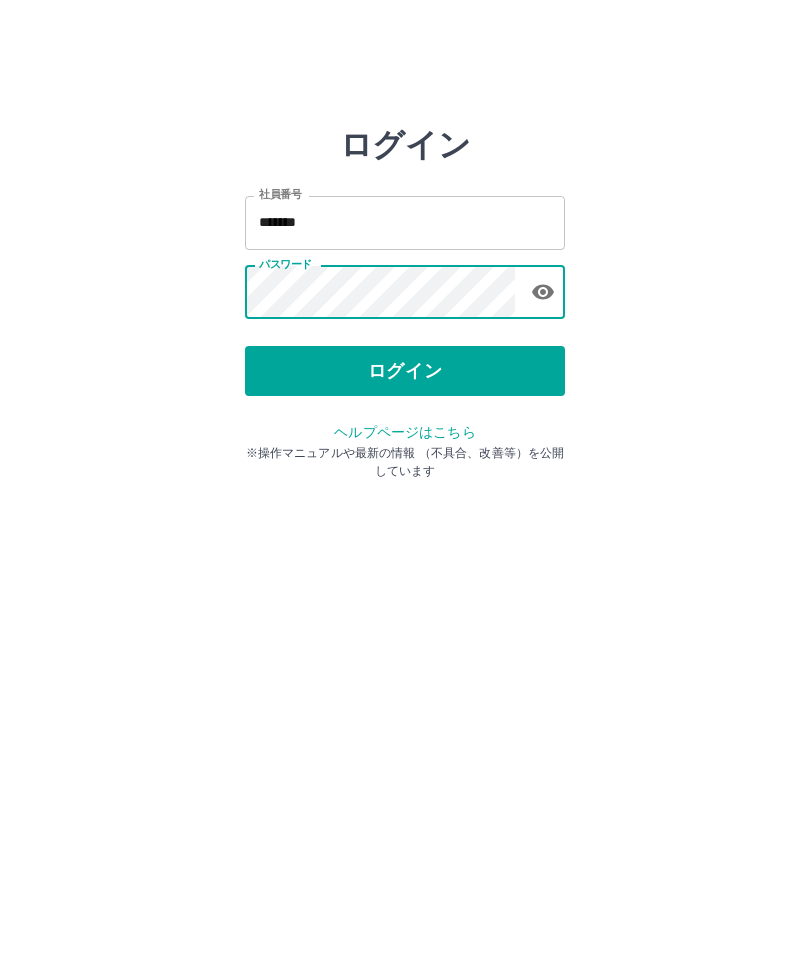 click on "ログイン" at bounding box center [405, 371] 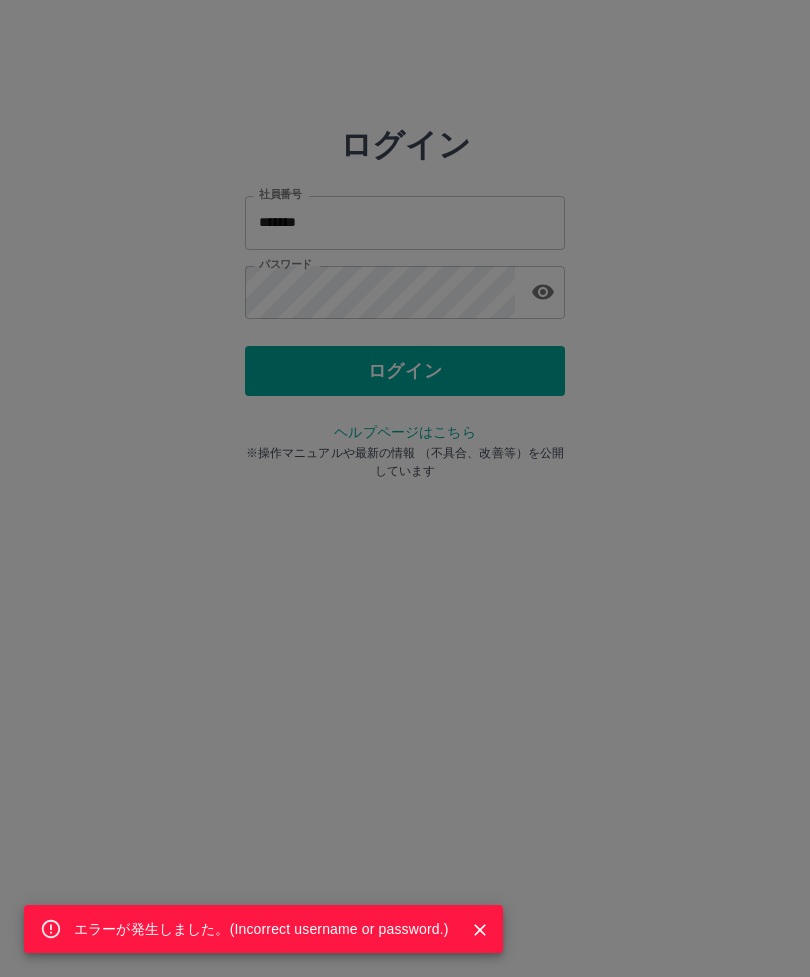 click on "エラーが発生しました。( Incorrect username or password. )" at bounding box center (405, 488) 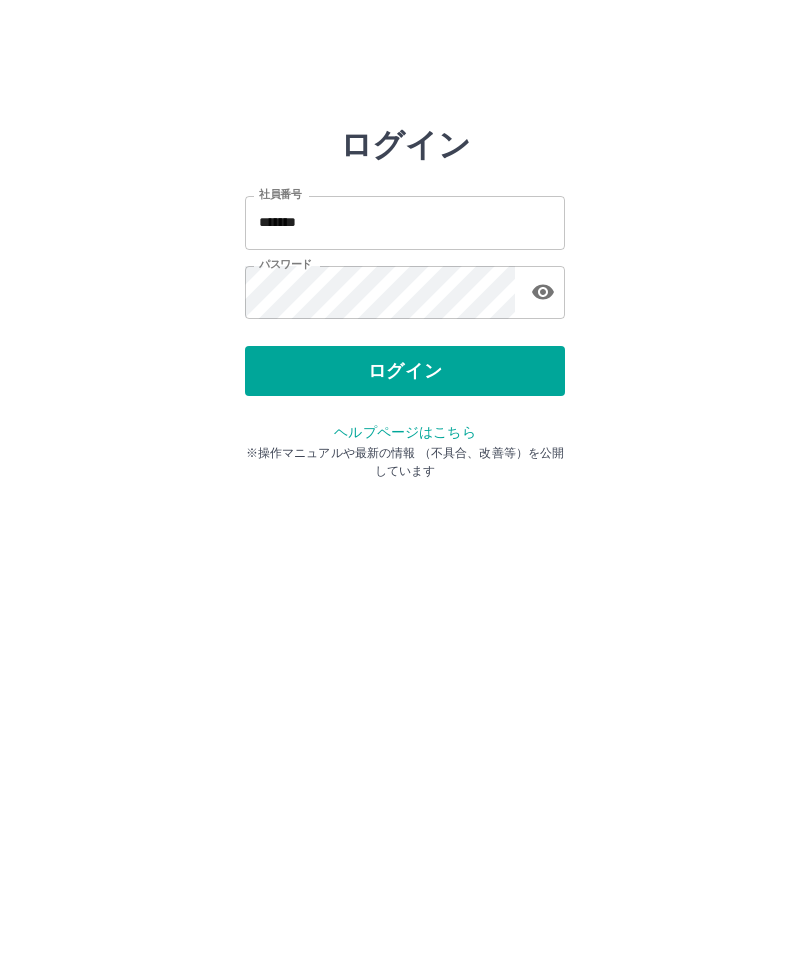 click on "ログイン 社員番号 ******* 社員番号 パスワード パスワード ログイン ヘルプページはこちら ※操作マニュアルや最新の情報 （不具合、改善等）を公開しています" at bounding box center (405, 286) 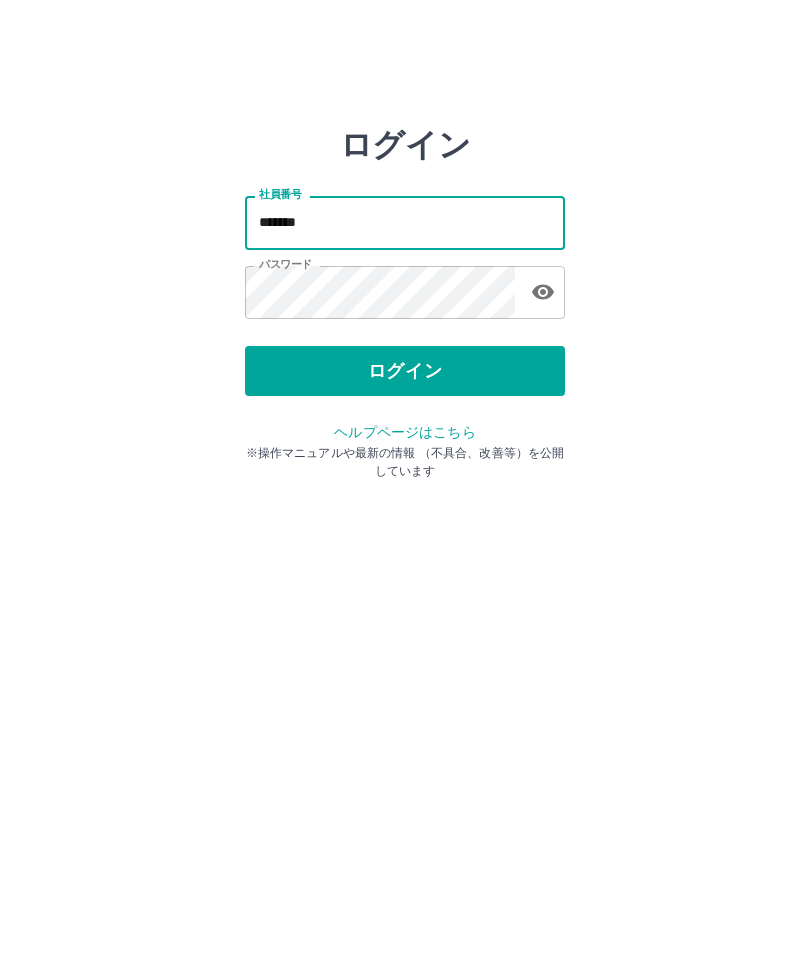 type on "*******" 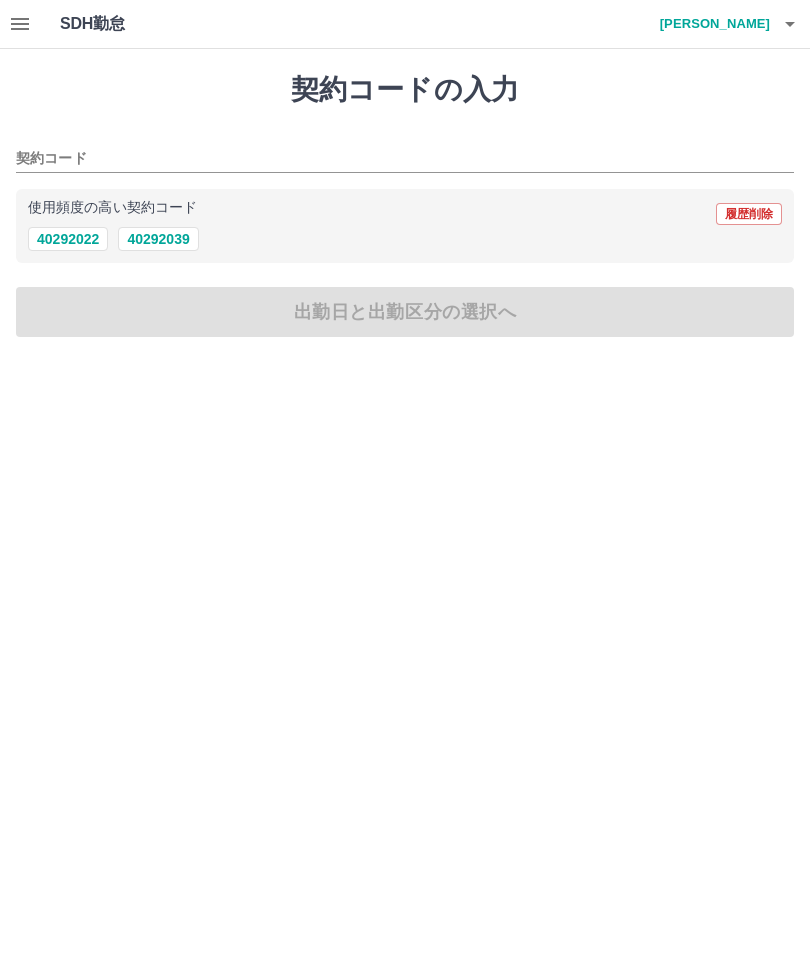 scroll, scrollTop: 0, scrollLeft: 0, axis: both 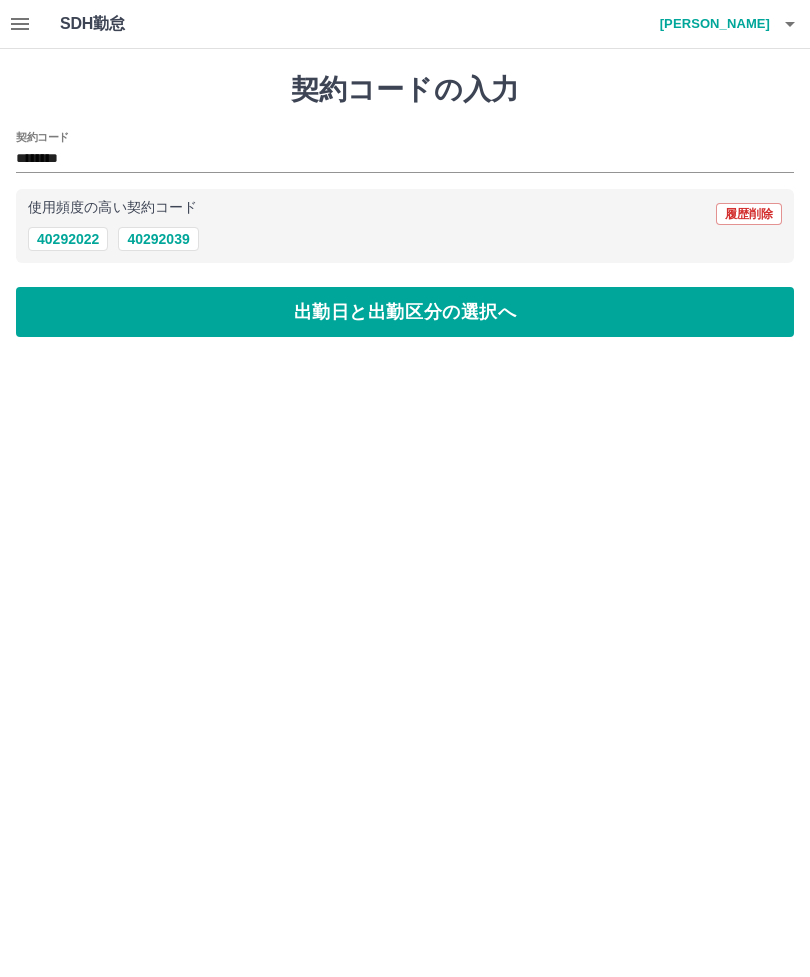 click on "出勤日と出勤区分の選択へ" at bounding box center (405, 312) 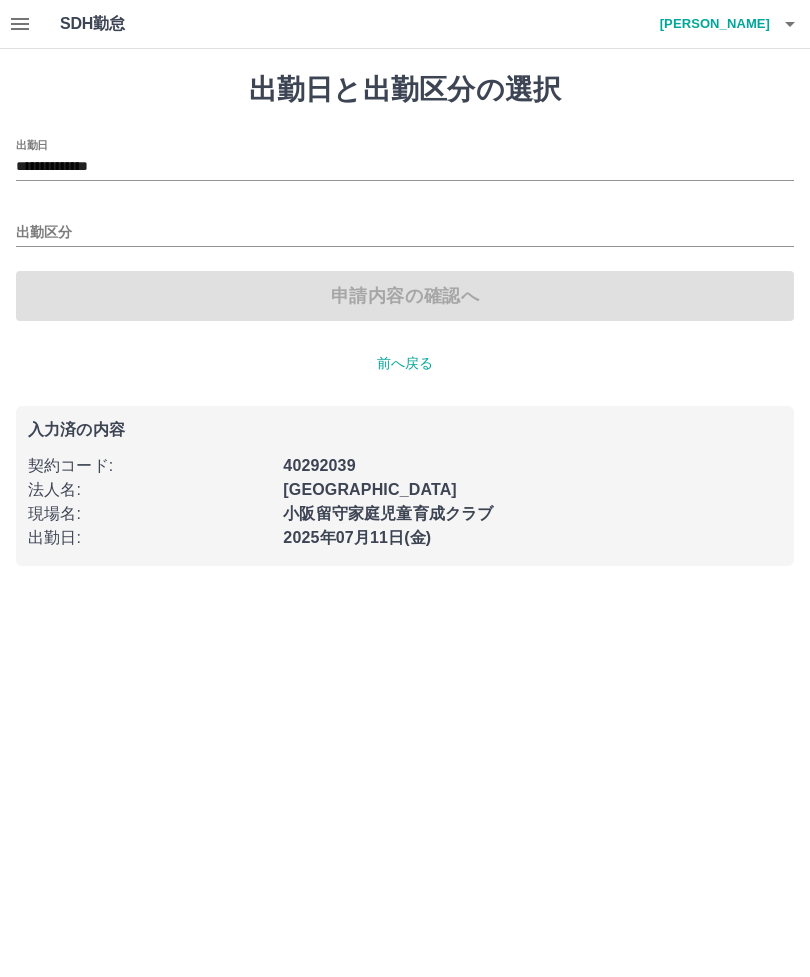click on "出勤区分" at bounding box center (405, 233) 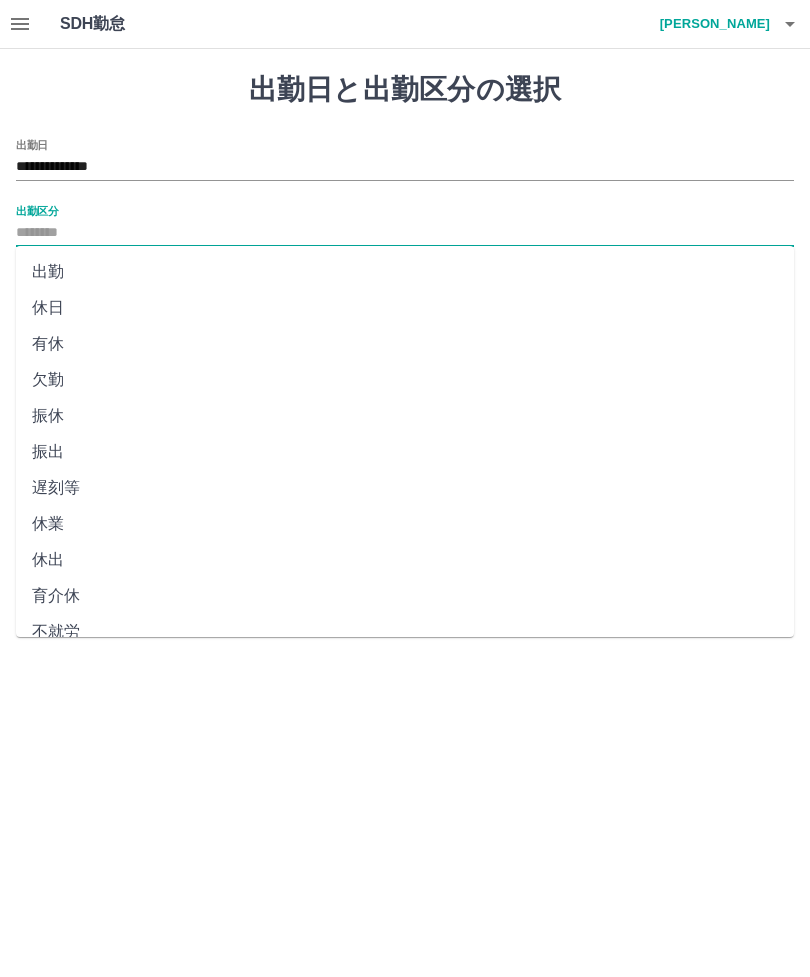 click on "出勤" at bounding box center [405, 272] 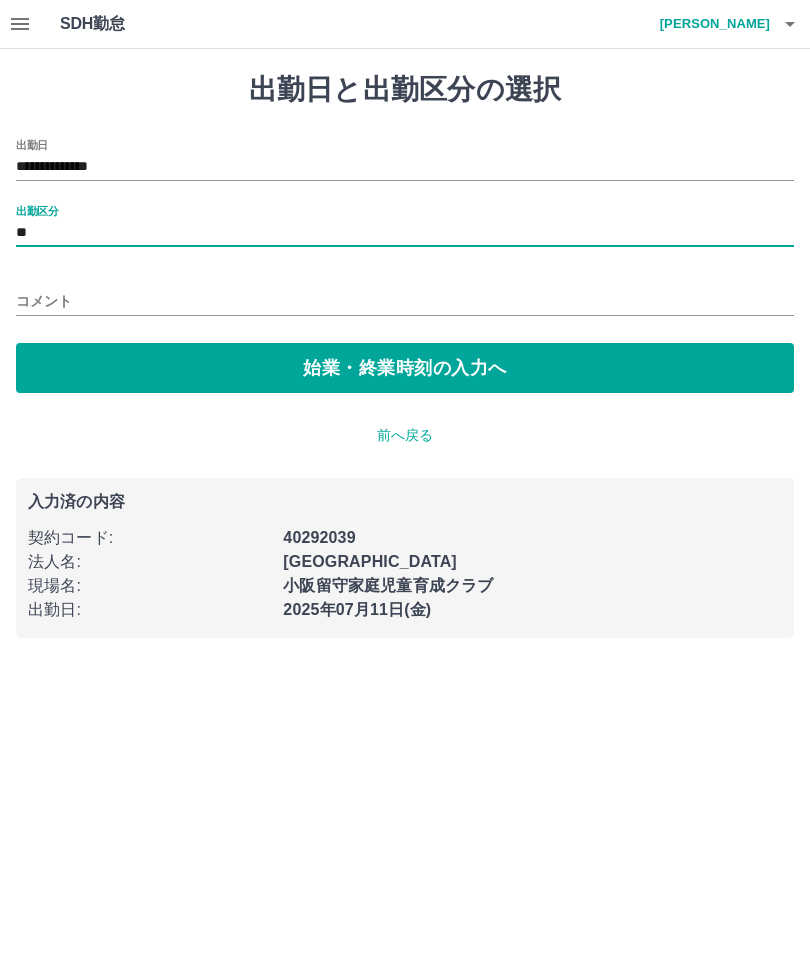 click on "始業・終業時刻の入力へ" at bounding box center (405, 368) 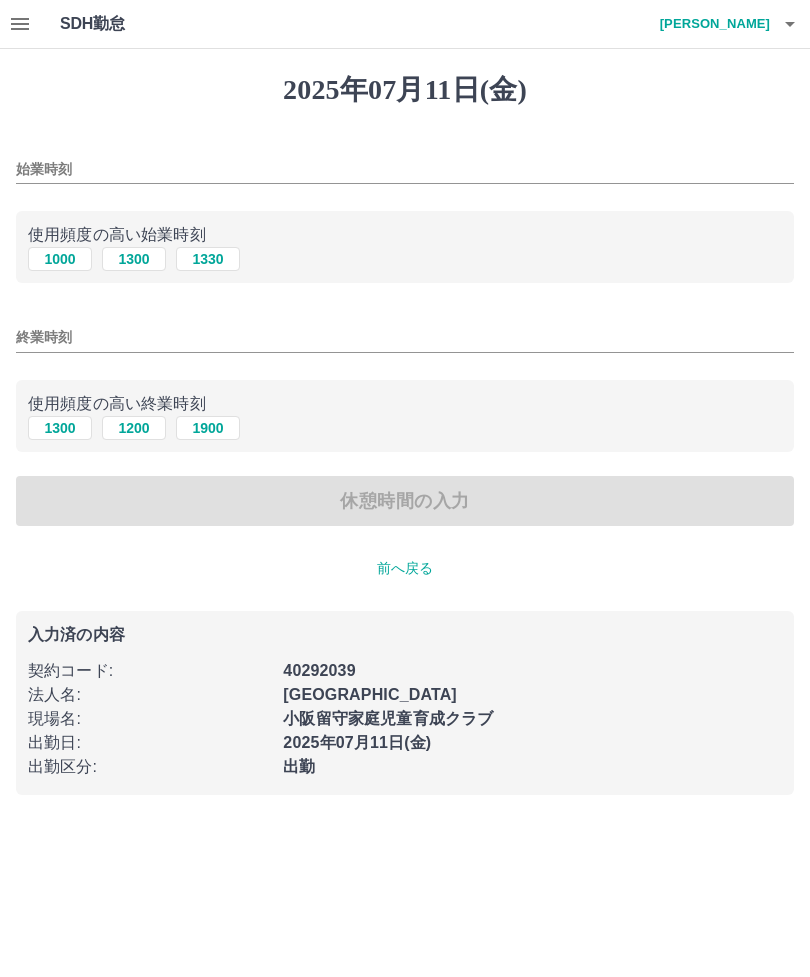 click on "1330" at bounding box center (208, 259) 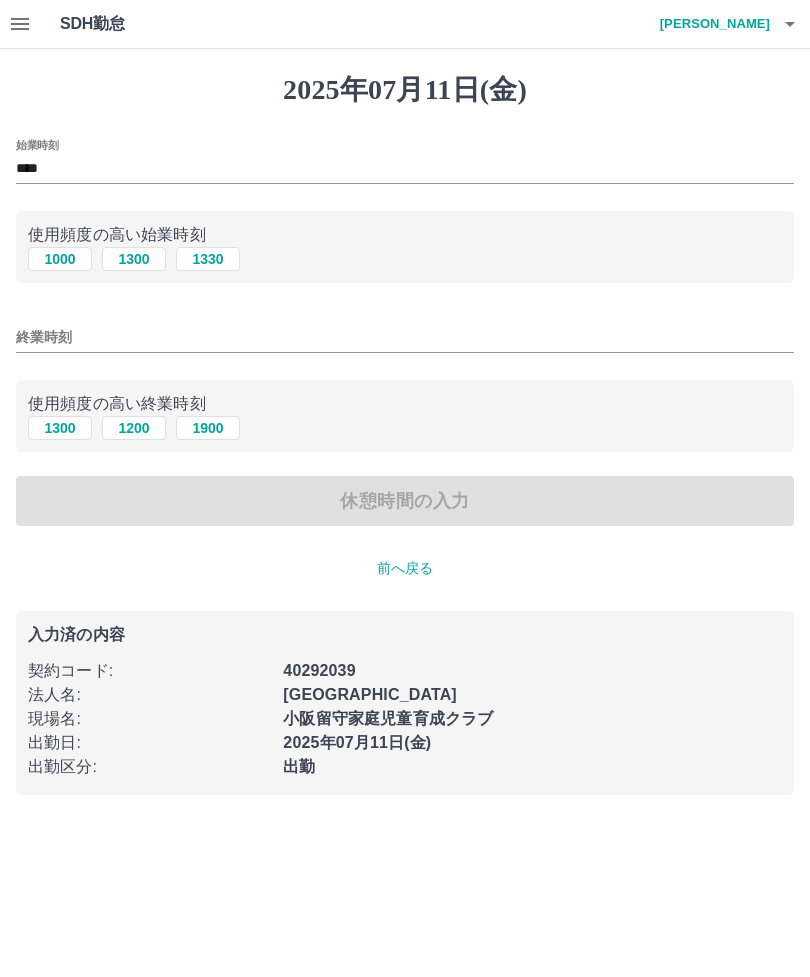 click on "1900" at bounding box center [208, 428] 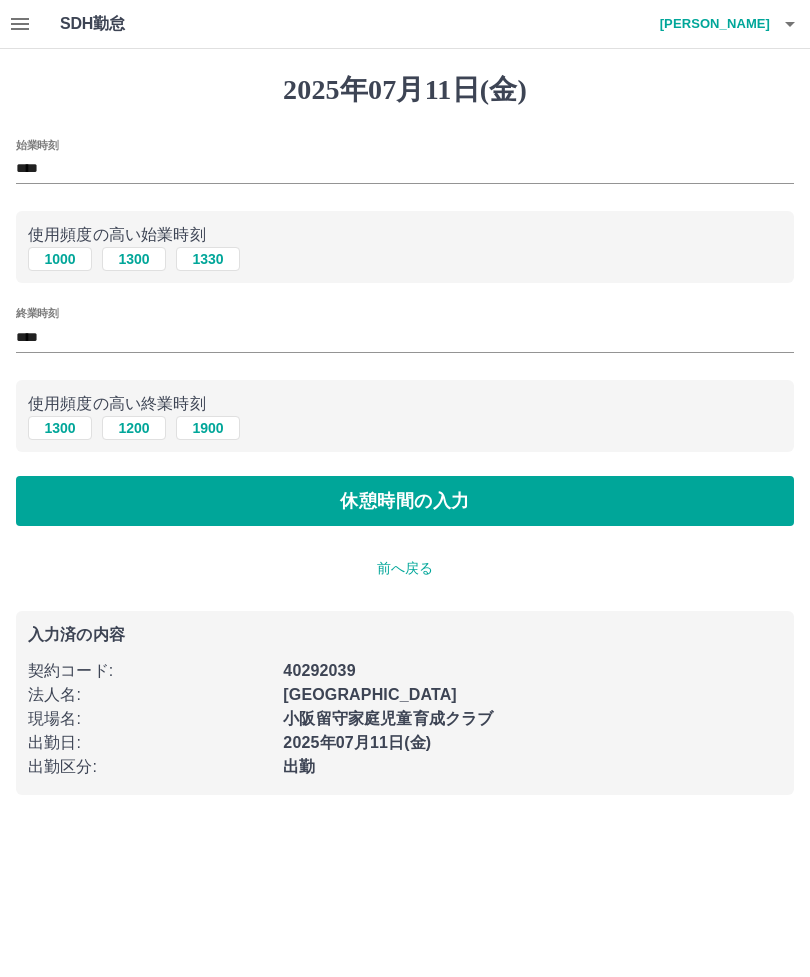 click on "1300" at bounding box center [60, 428] 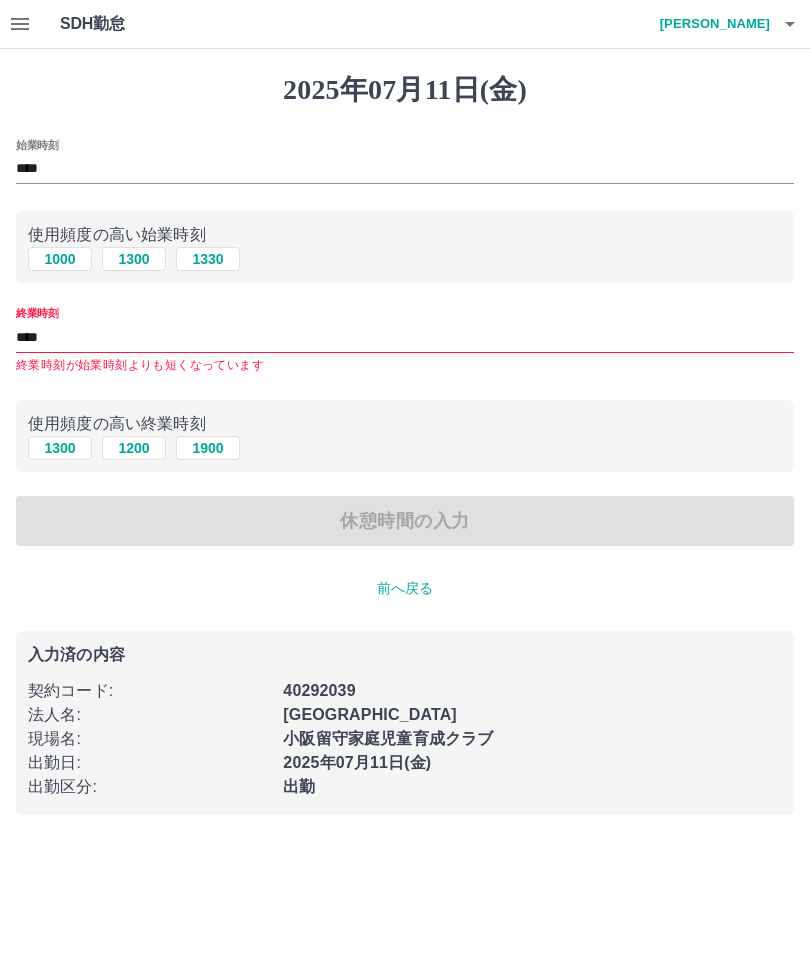 click on "****" at bounding box center (405, 337) 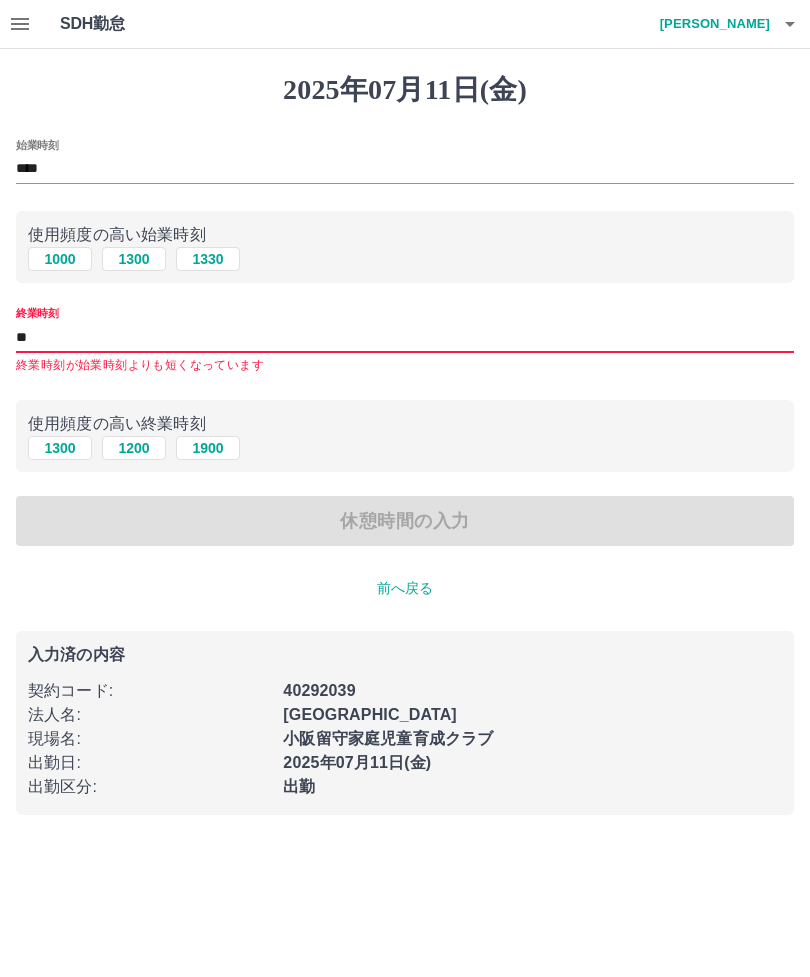 type on "*" 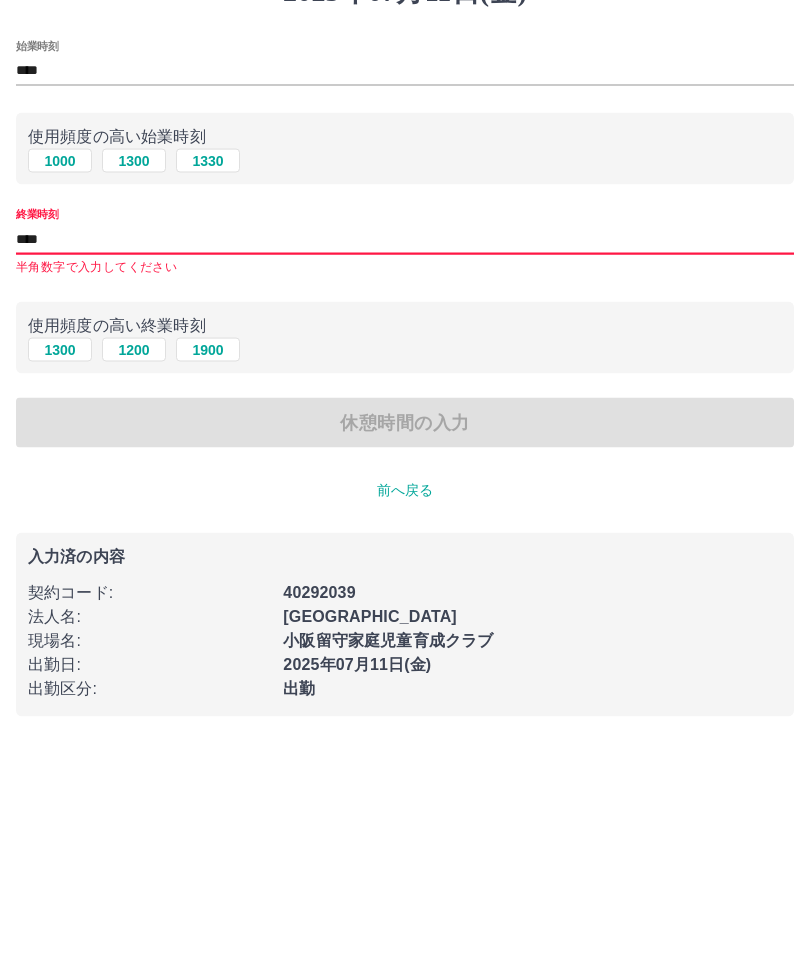 click on "****" at bounding box center (405, 337) 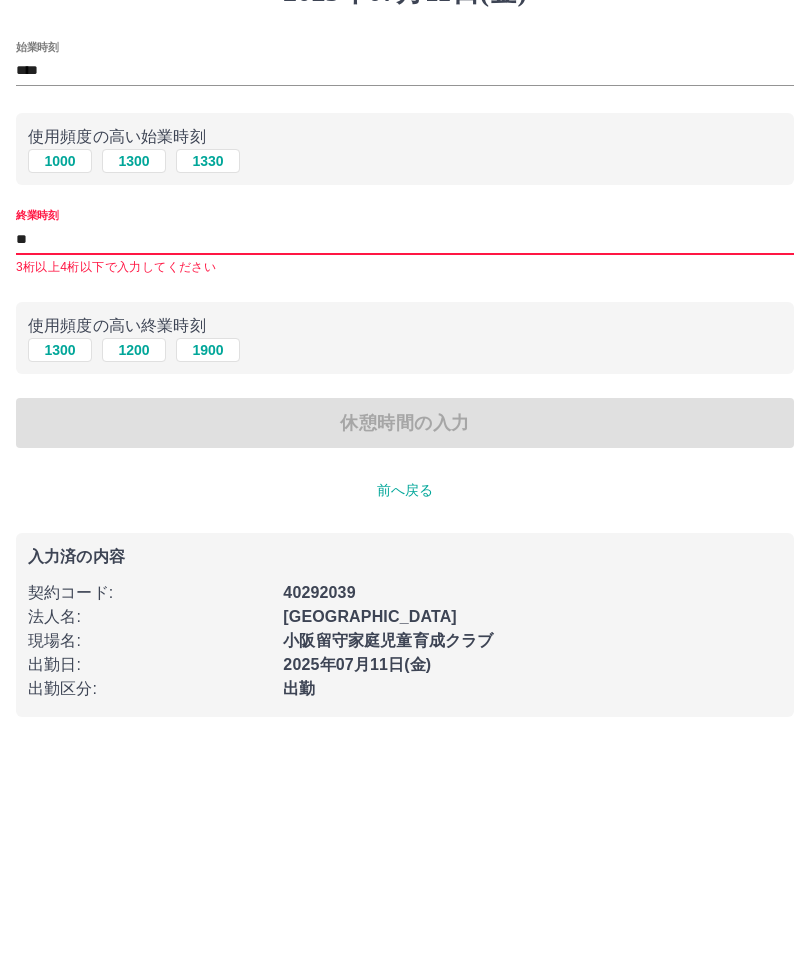 type on "*" 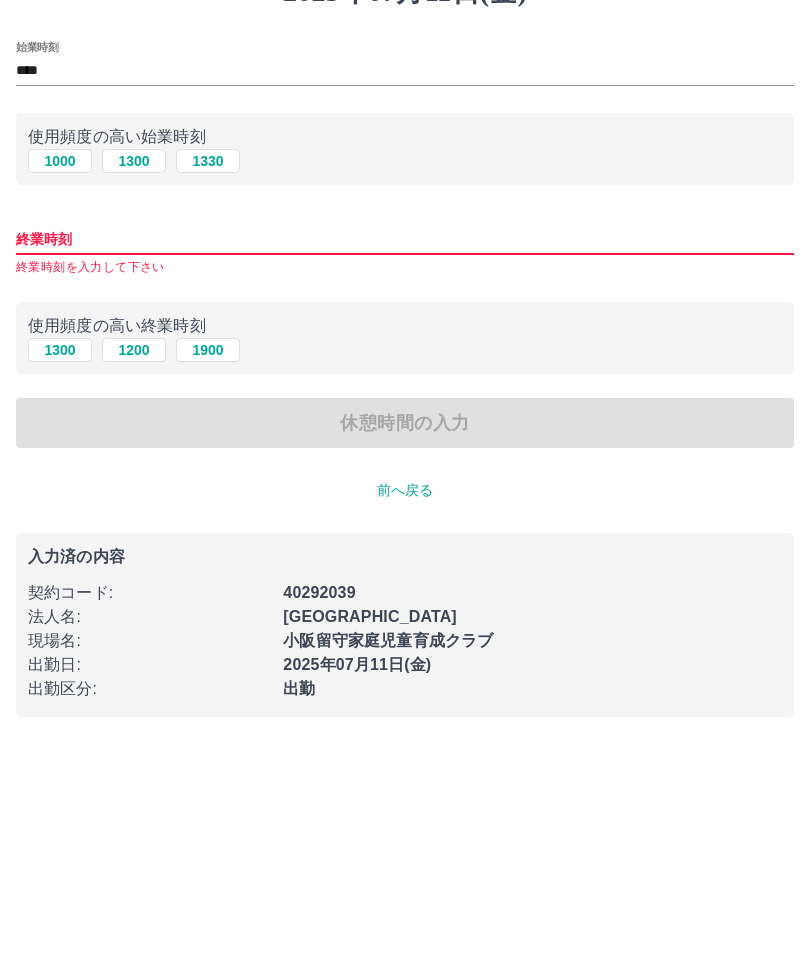 click on "1300 1200 1900" at bounding box center [405, 448] 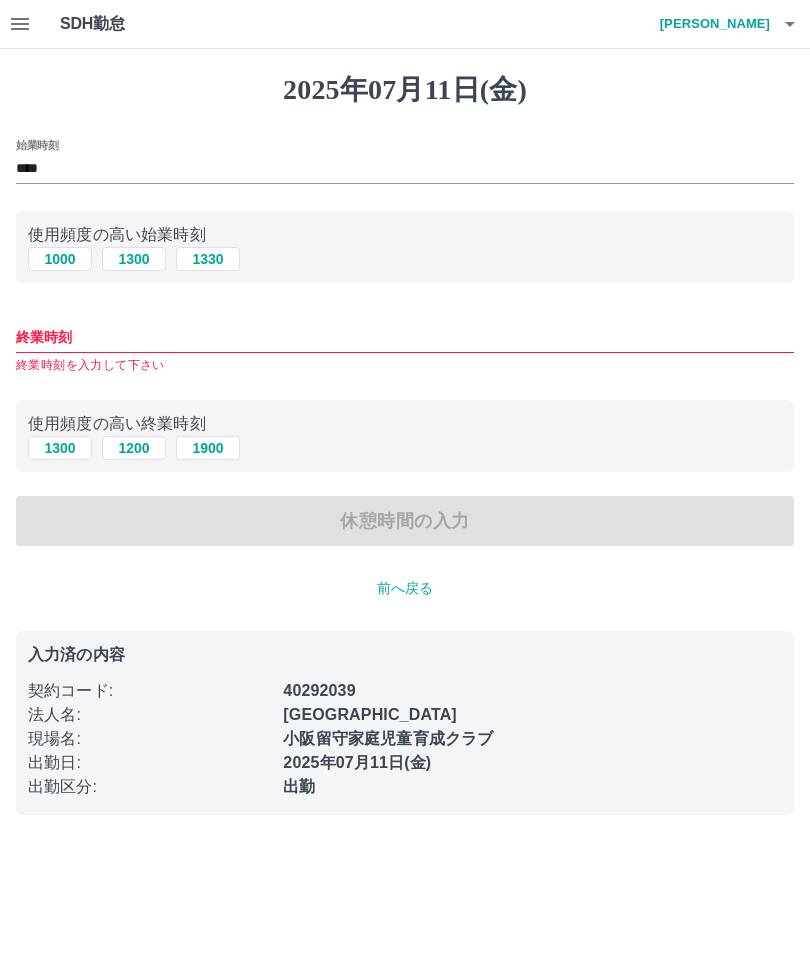 click on "1900" at bounding box center [208, 448] 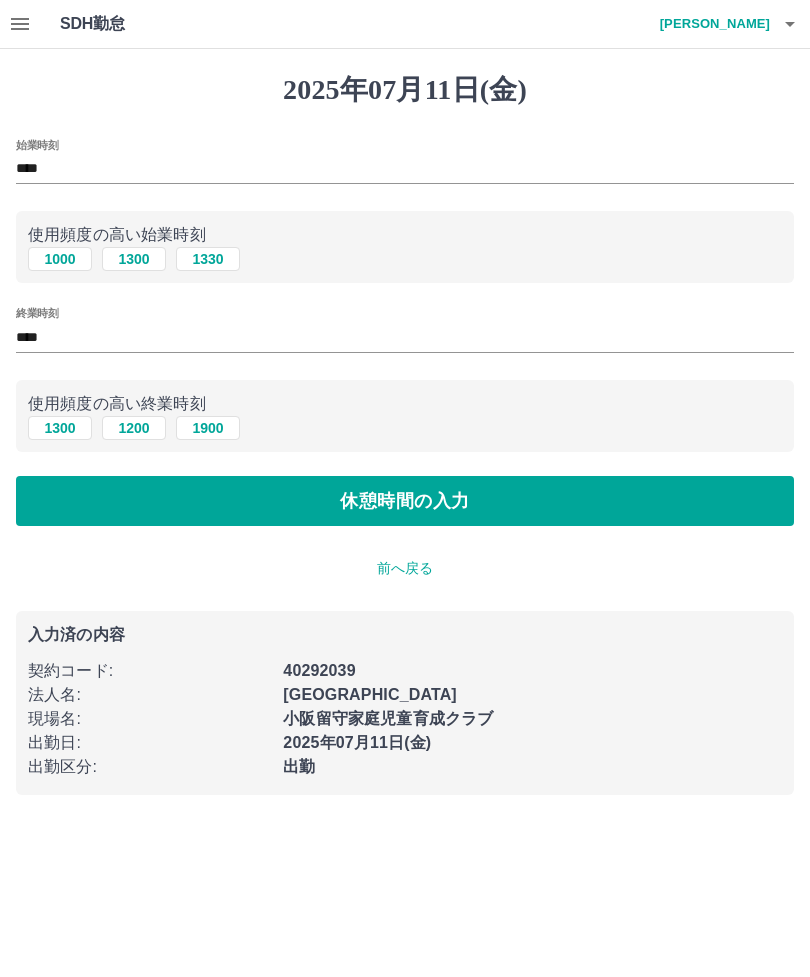 click on "****" at bounding box center [405, 337] 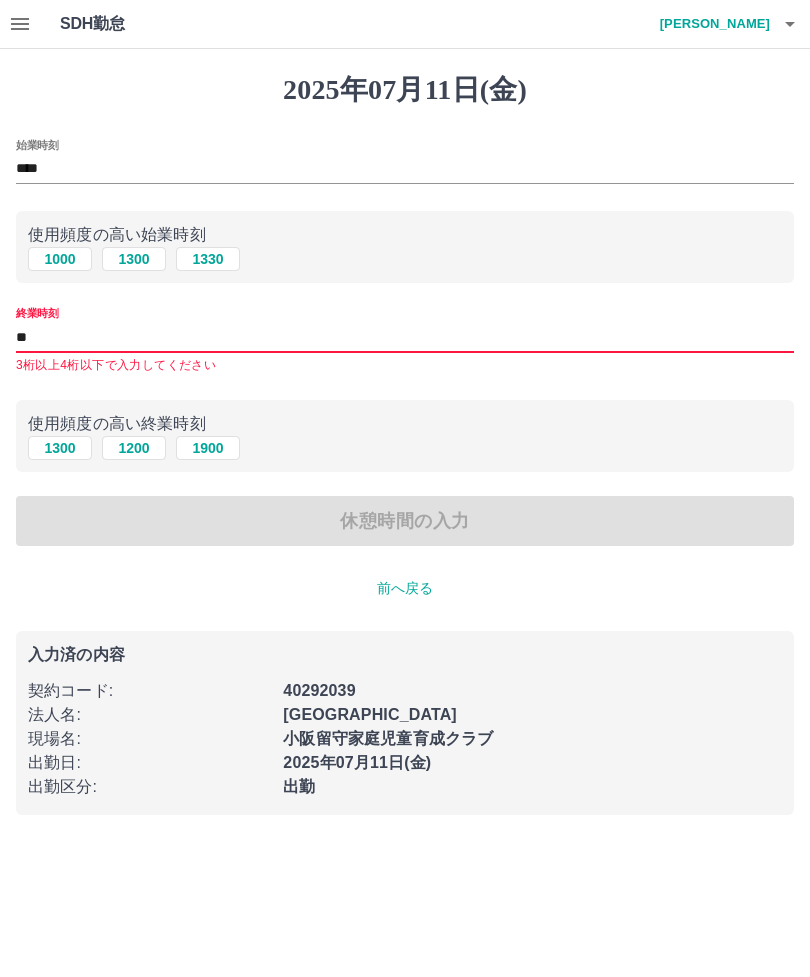 type on "*" 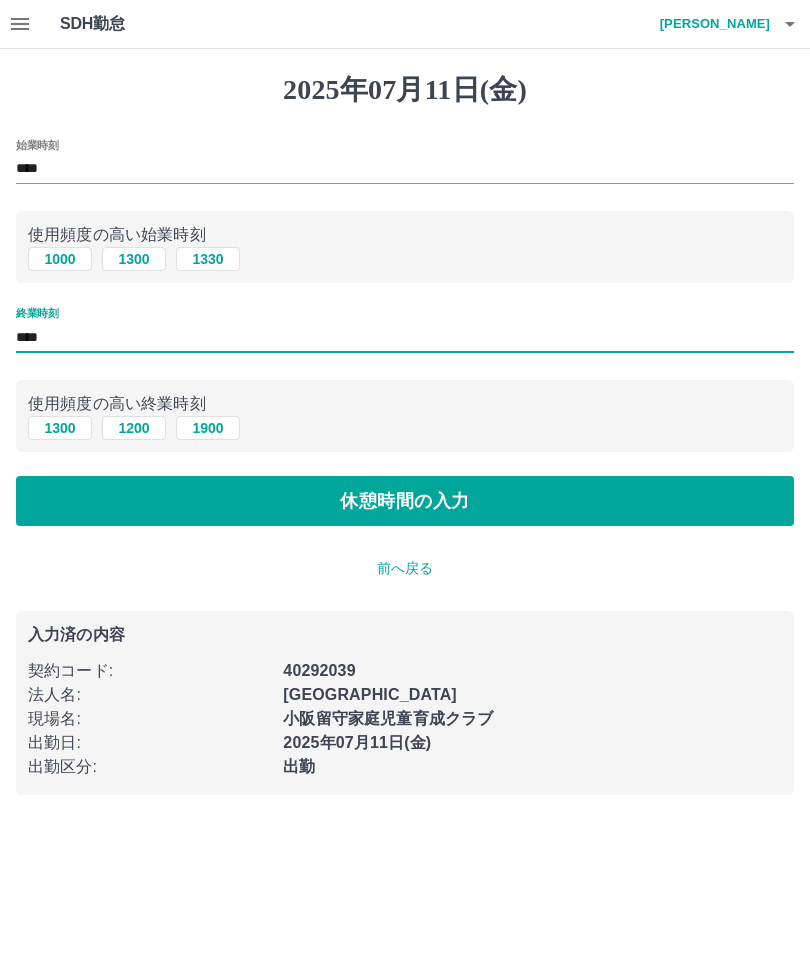 type on "****" 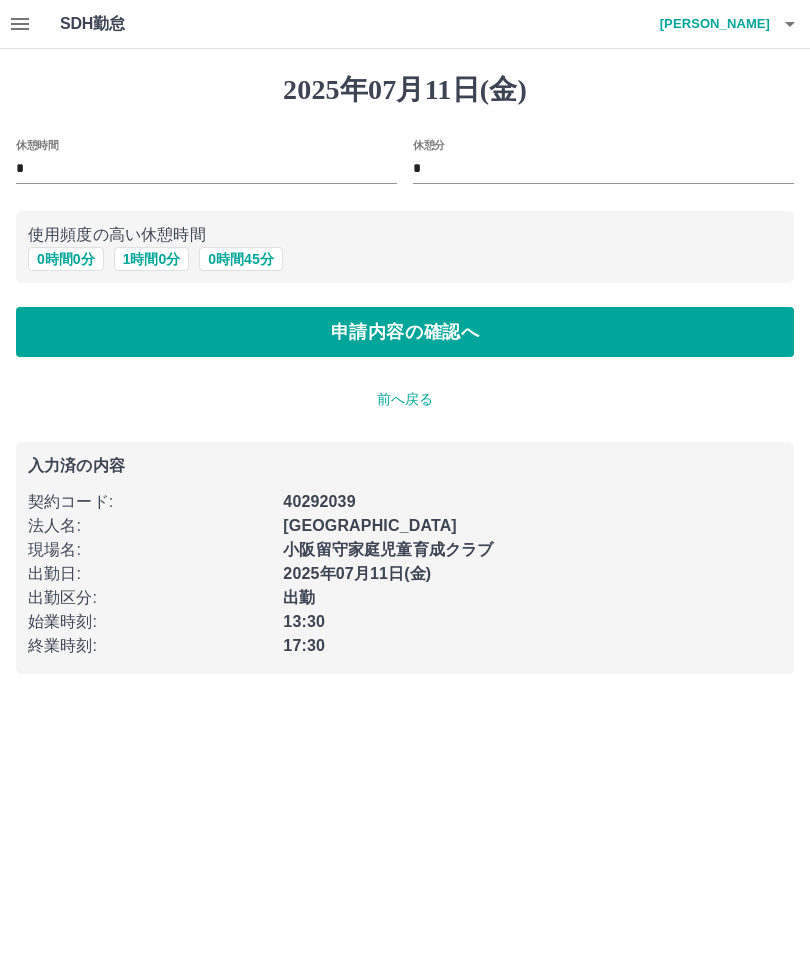 click on "申請内容の確認へ" at bounding box center [405, 332] 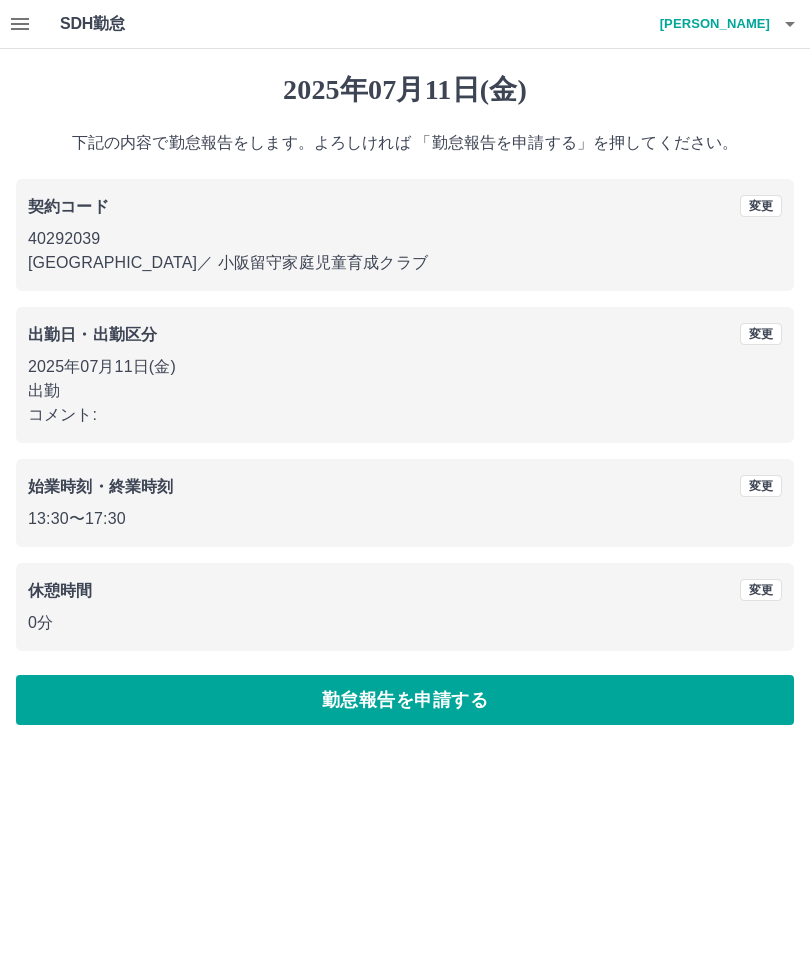 click on "勤怠報告を申請する" at bounding box center (405, 700) 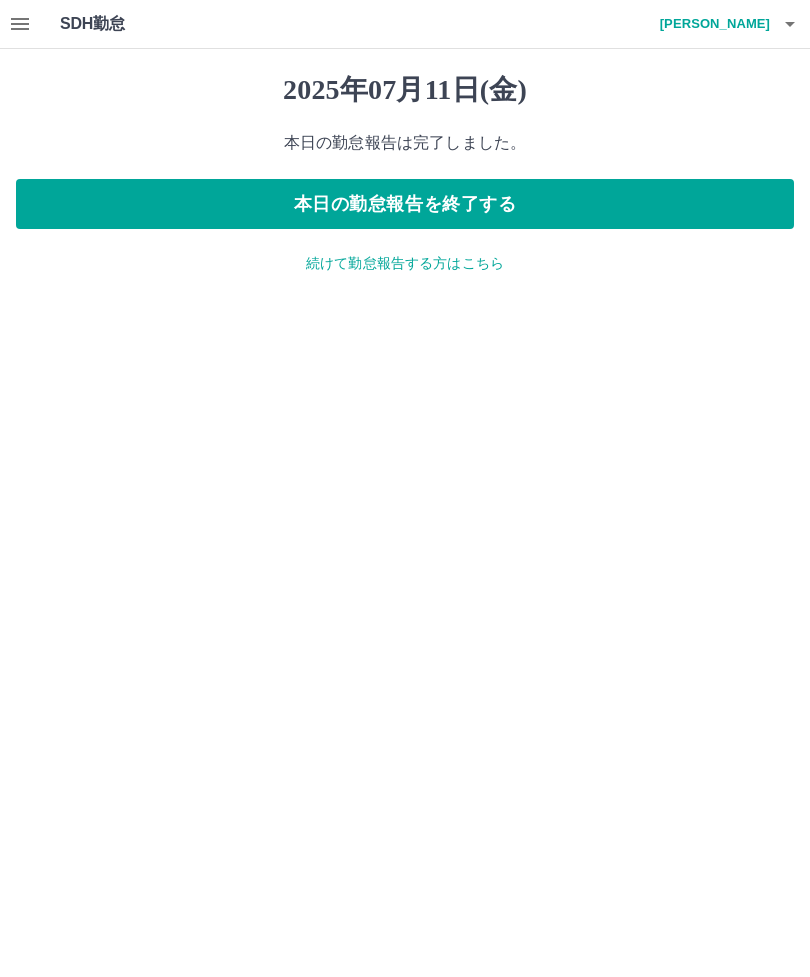 click on "SDH勤怠 武田　加奈 2025年07月11日(金) 本日の勤怠報告は完了しました。 本日の勤怠報告を終了する 続けて勤怠報告する方はこちら SDH勤怠" at bounding box center [405, 149] 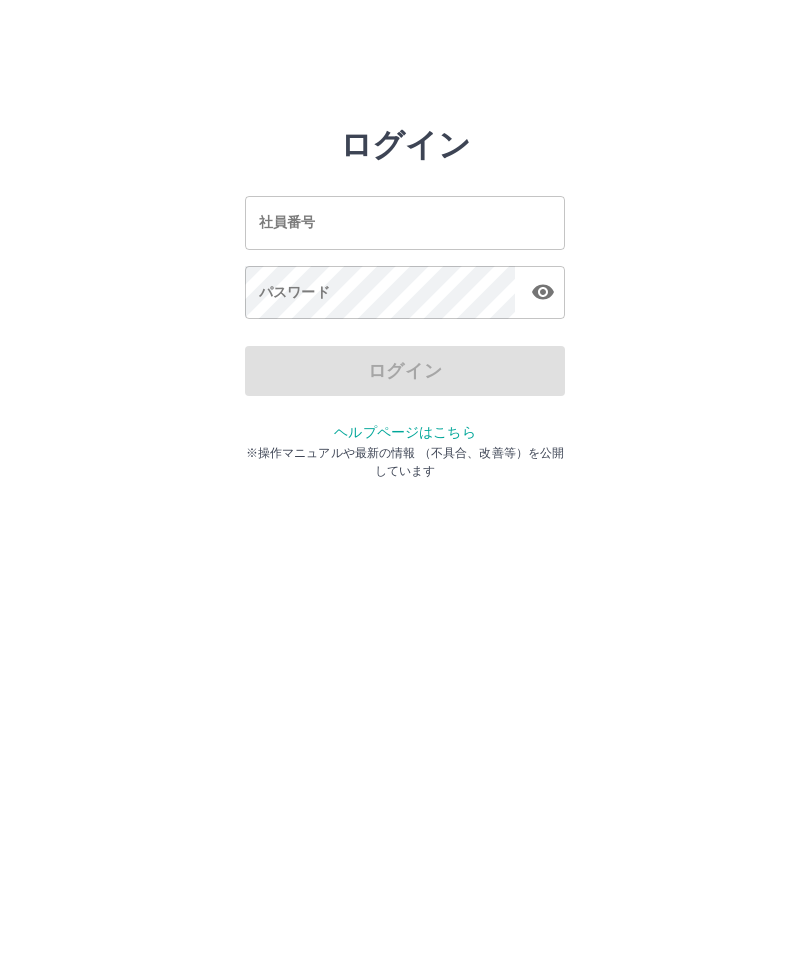 scroll, scrollTop: 0, scrollLeft: 0, axis: both 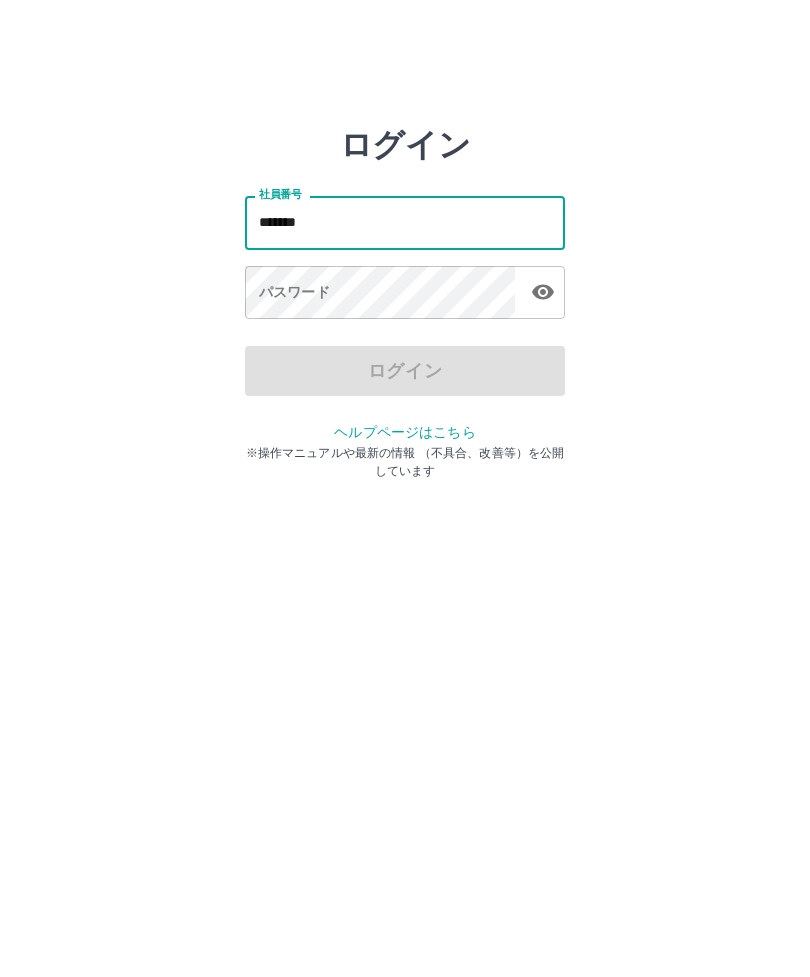 type on "*******" 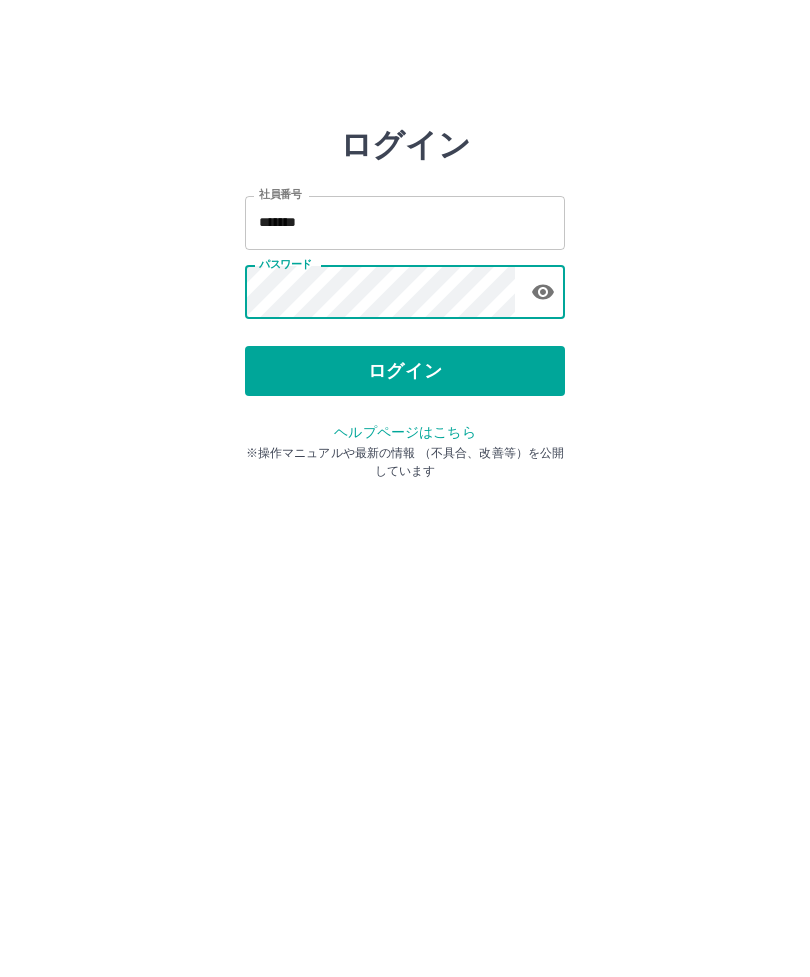 click on "ログイン" at bounding box center [405, 371] 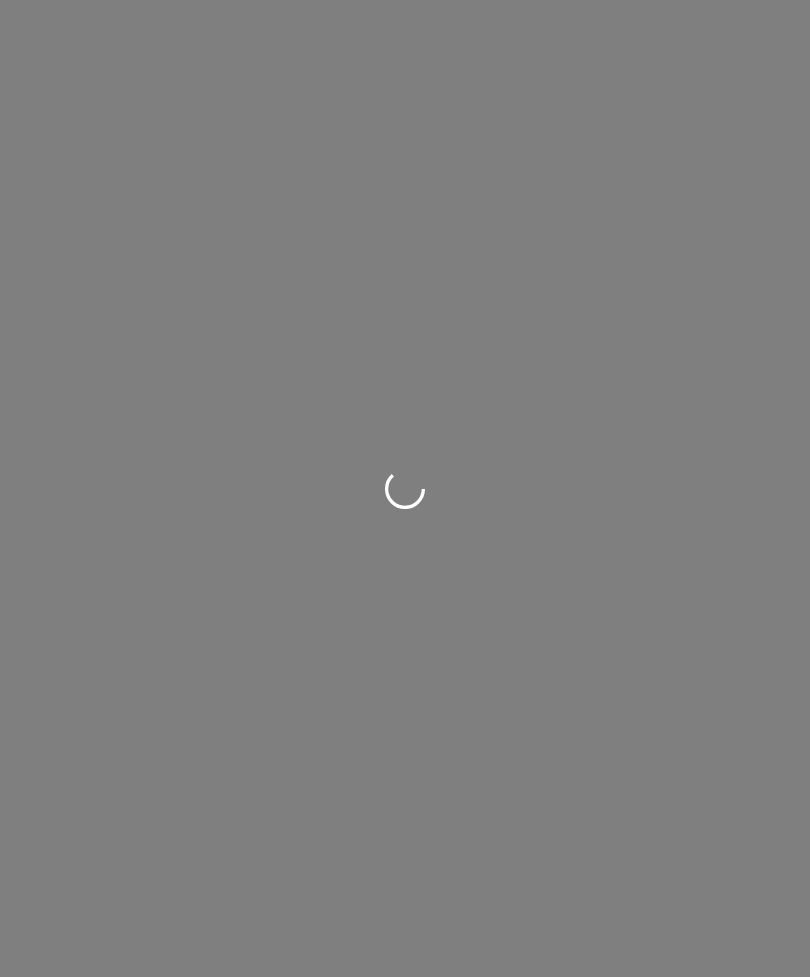 scroll, scrollTop: 0, scrollLeft: 0, axis: both 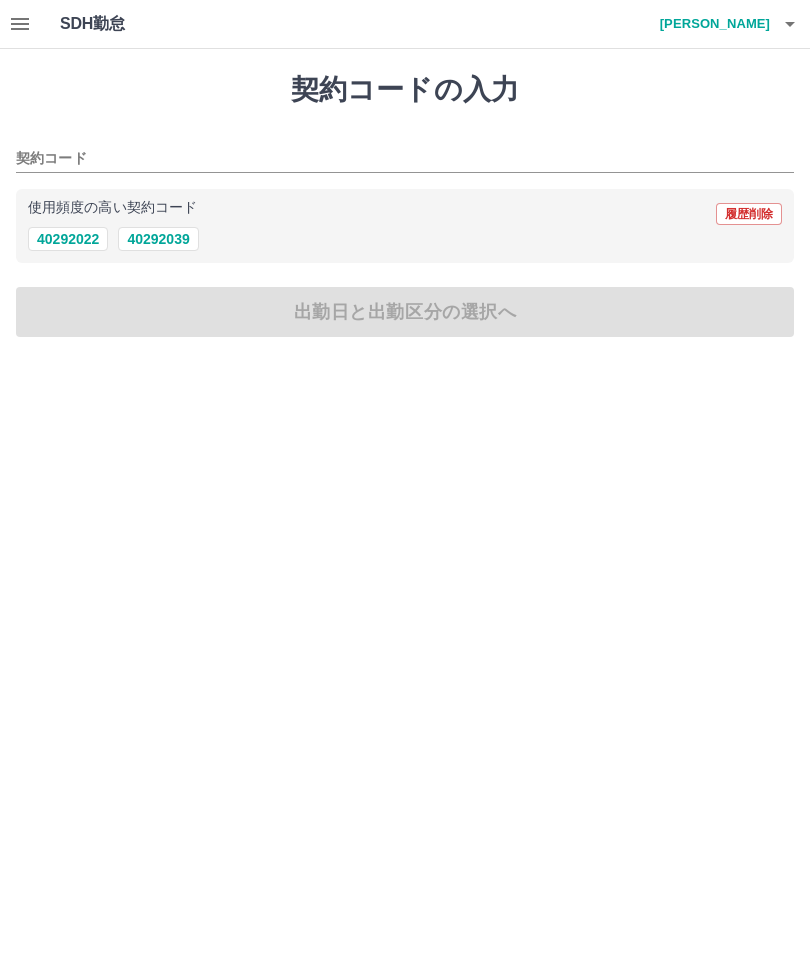 click on "40292039" at bounding box center [158, 239] 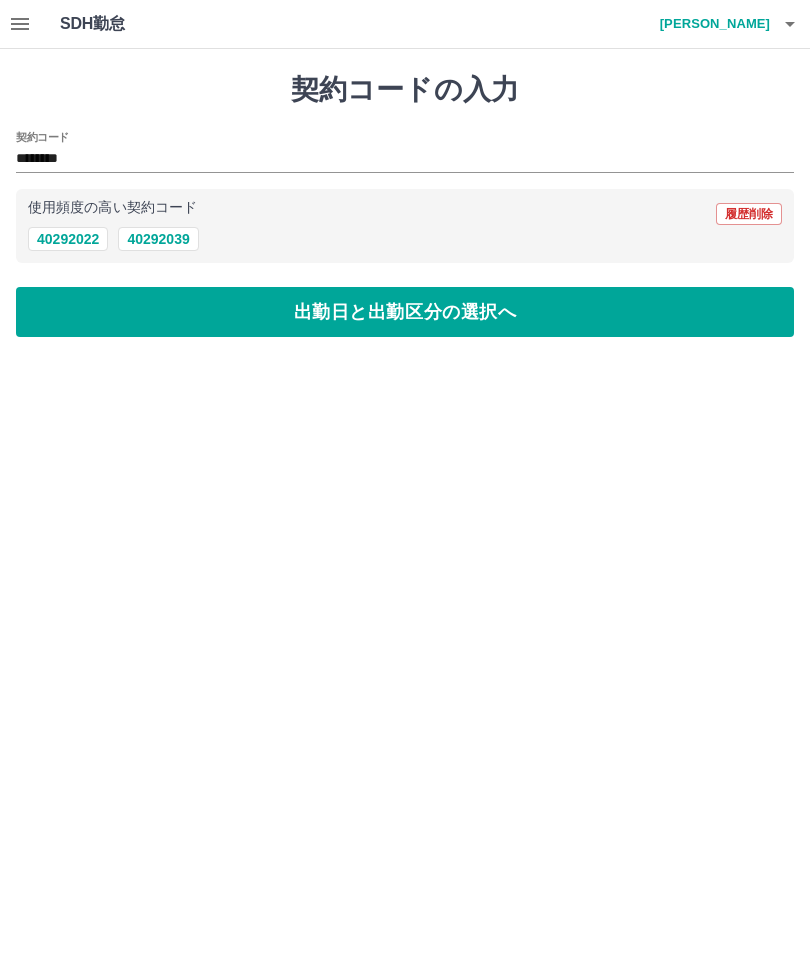 click on "出勤日と出勤区分の選択へ" at bounding box center [405, 312] 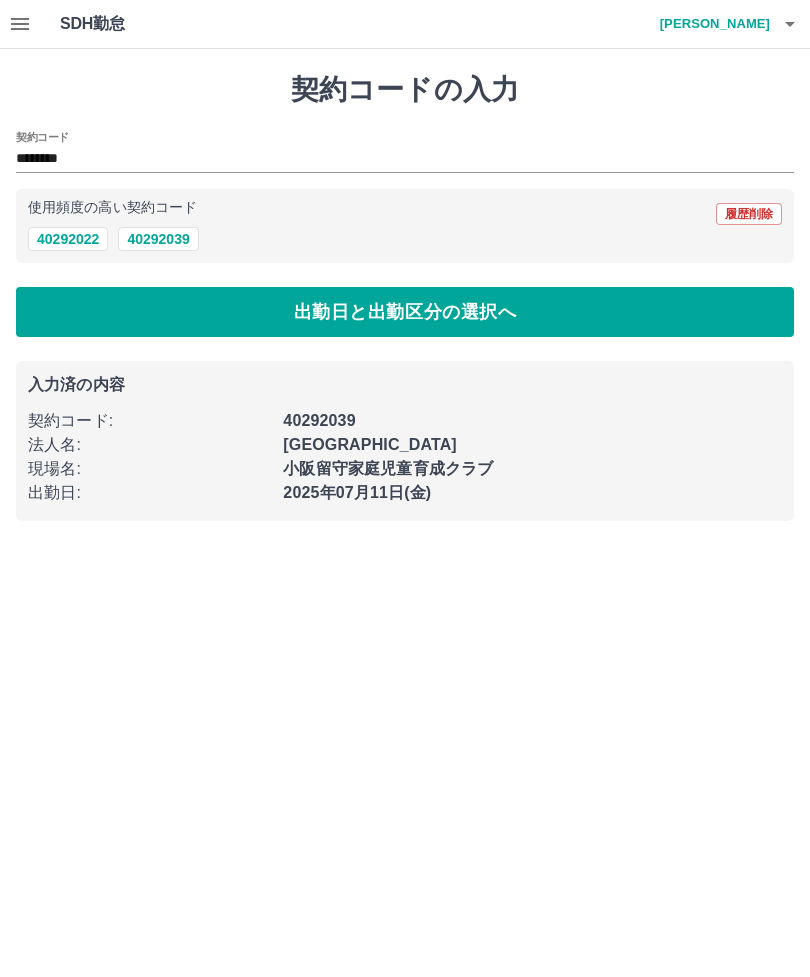 click on "********" at bounding box center (390, 159) 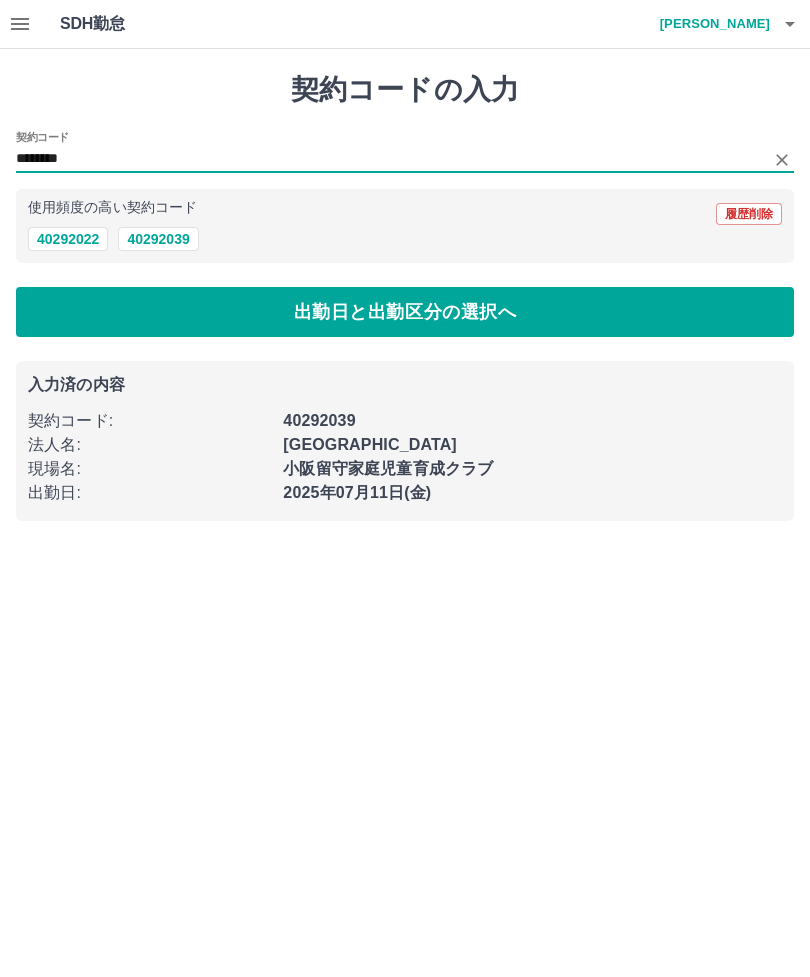 click on "********" at bounding box center (390, 159) 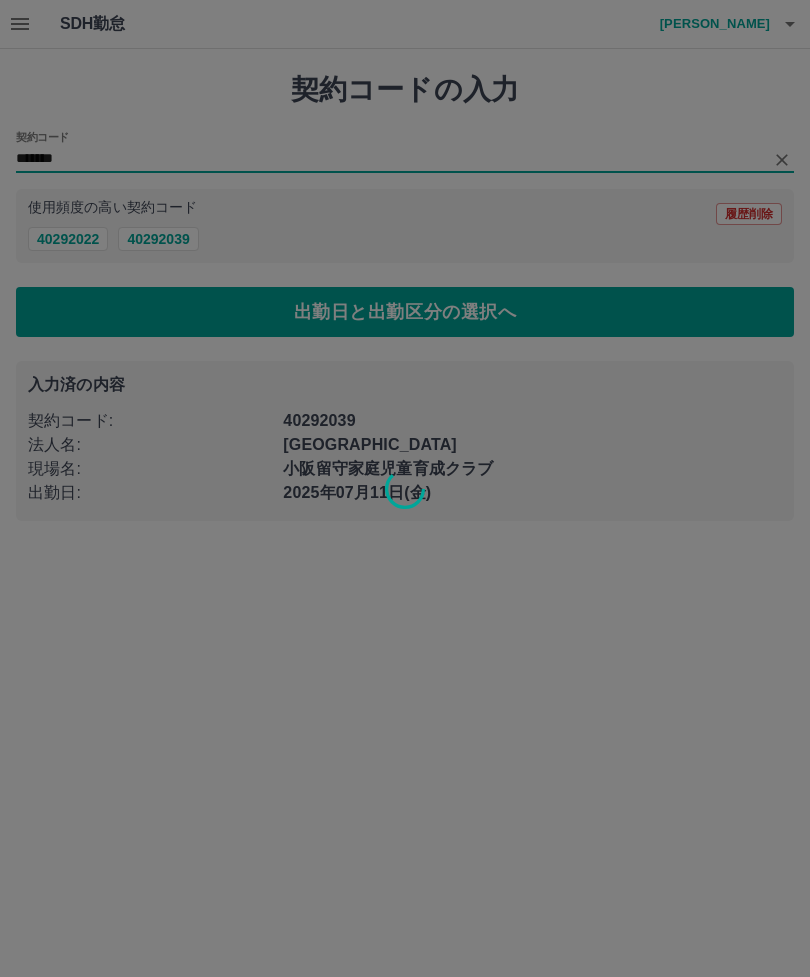 type on "********" 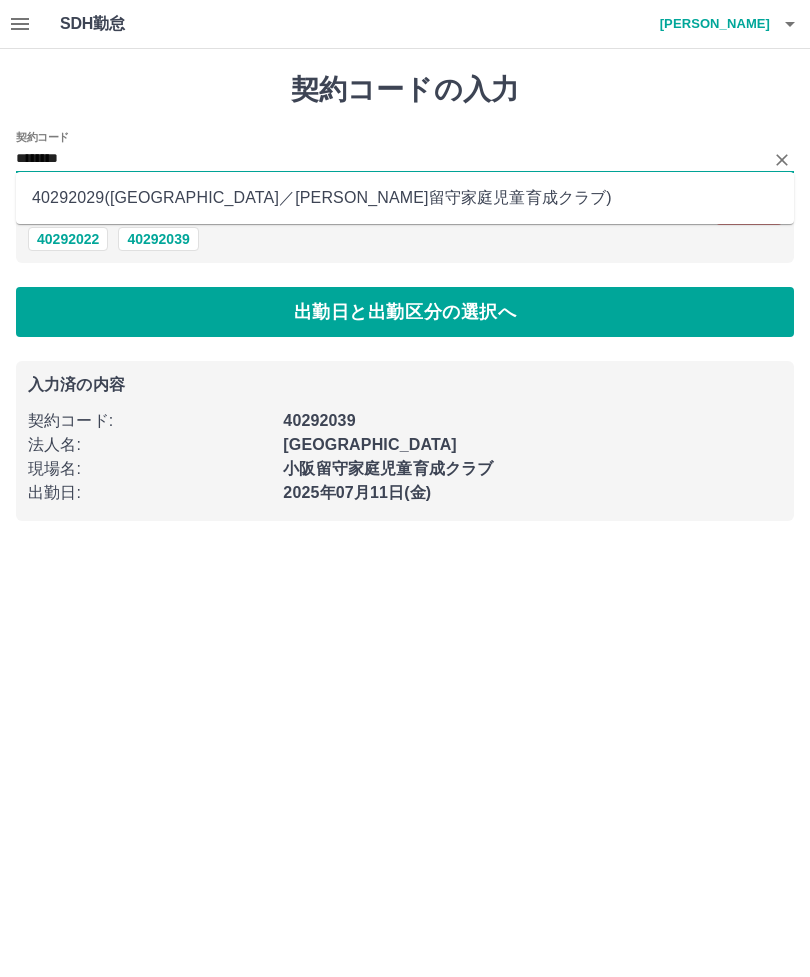 click on "40292029  ( 東大阪市 ／ 弥刀東留守家庭児童育成クラブ )" at bounding box center [405, 198] 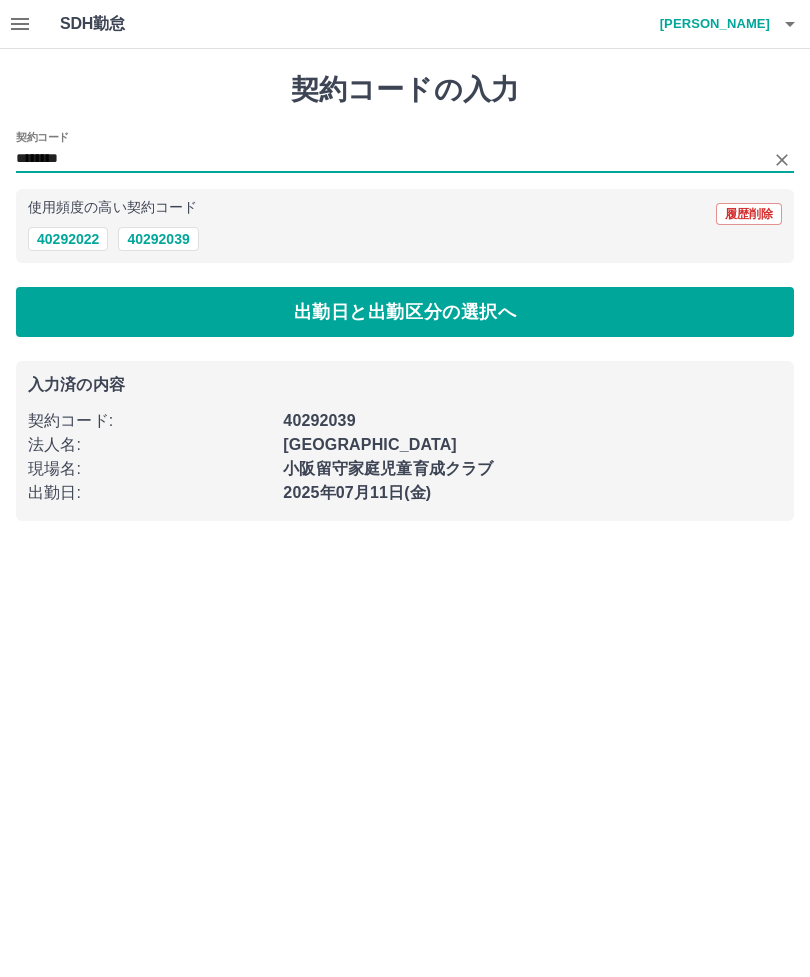 click on "出勤日と出勤区分の選択へ" at bounding box center (405, 312) 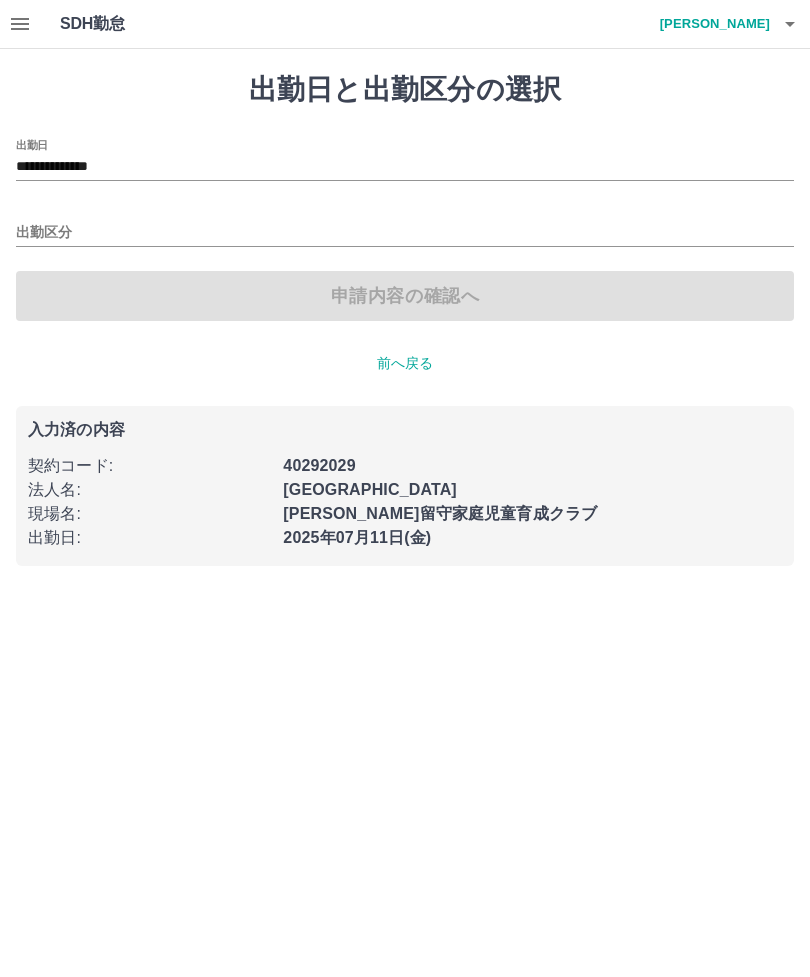 click on "出勤区分" at bounding box center (405, 226) 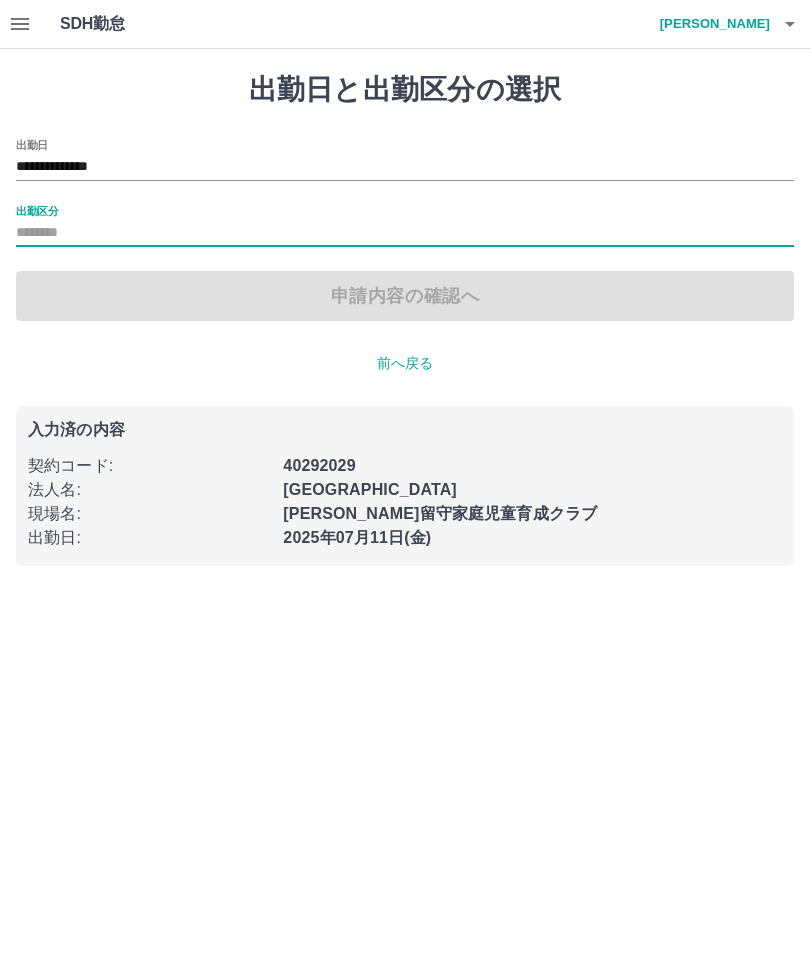 click on "出勤区分" at bounding box center [405, 233] 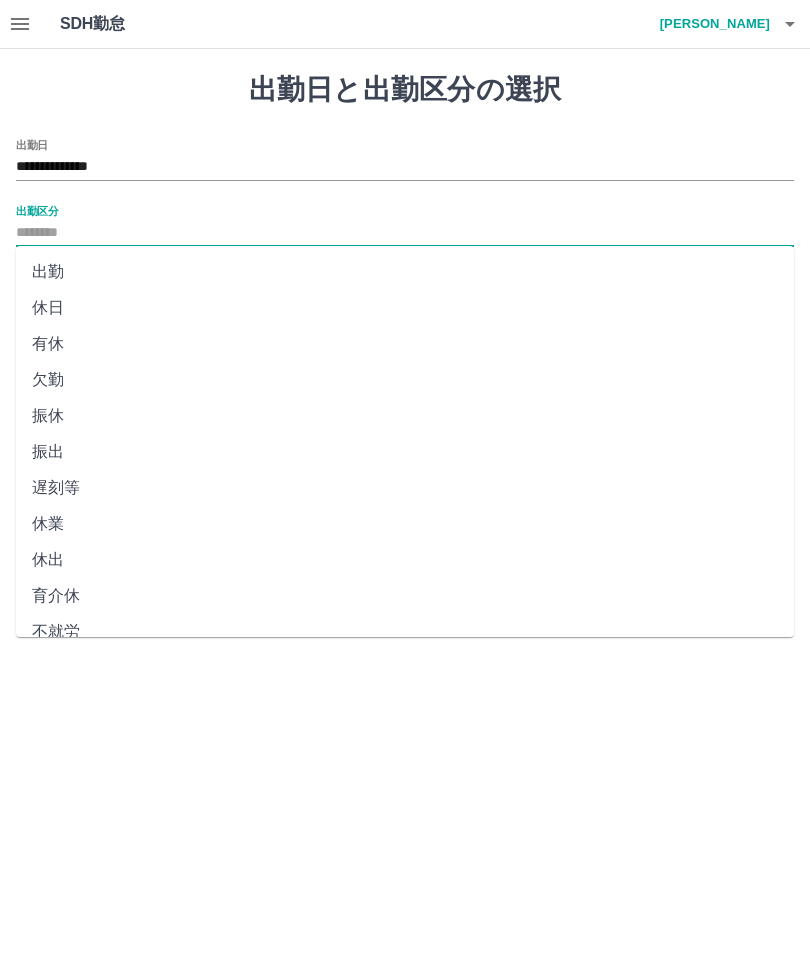 click on "出勤" at bounding box center (405, 272) 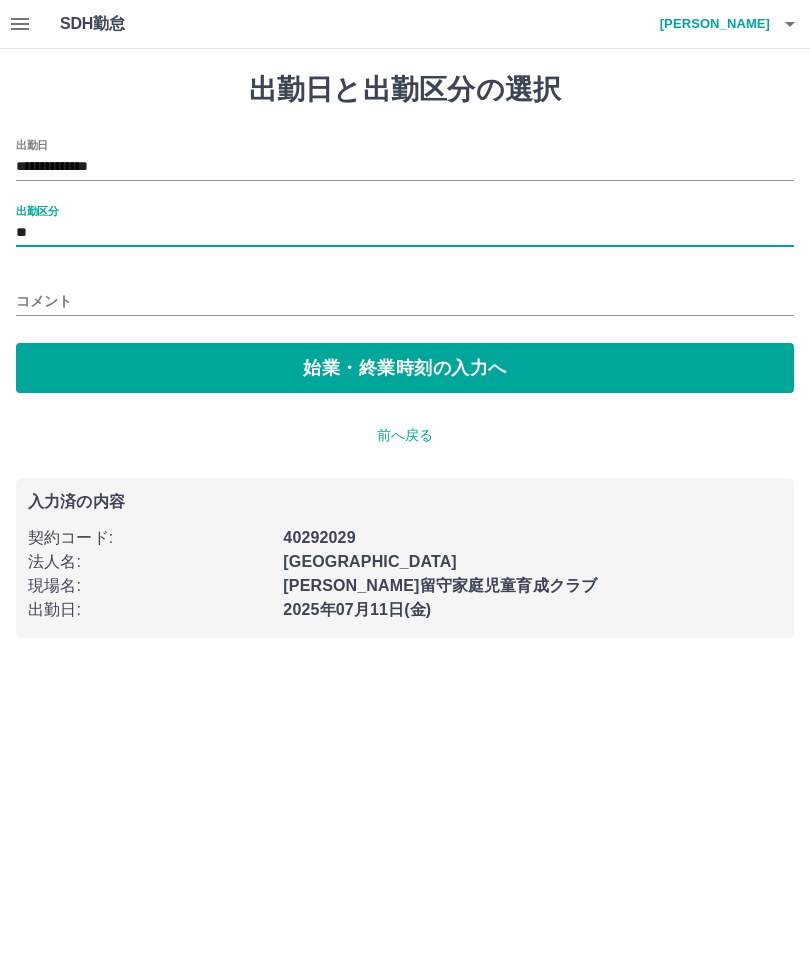 click on "**" at bounding box center (405, 233) 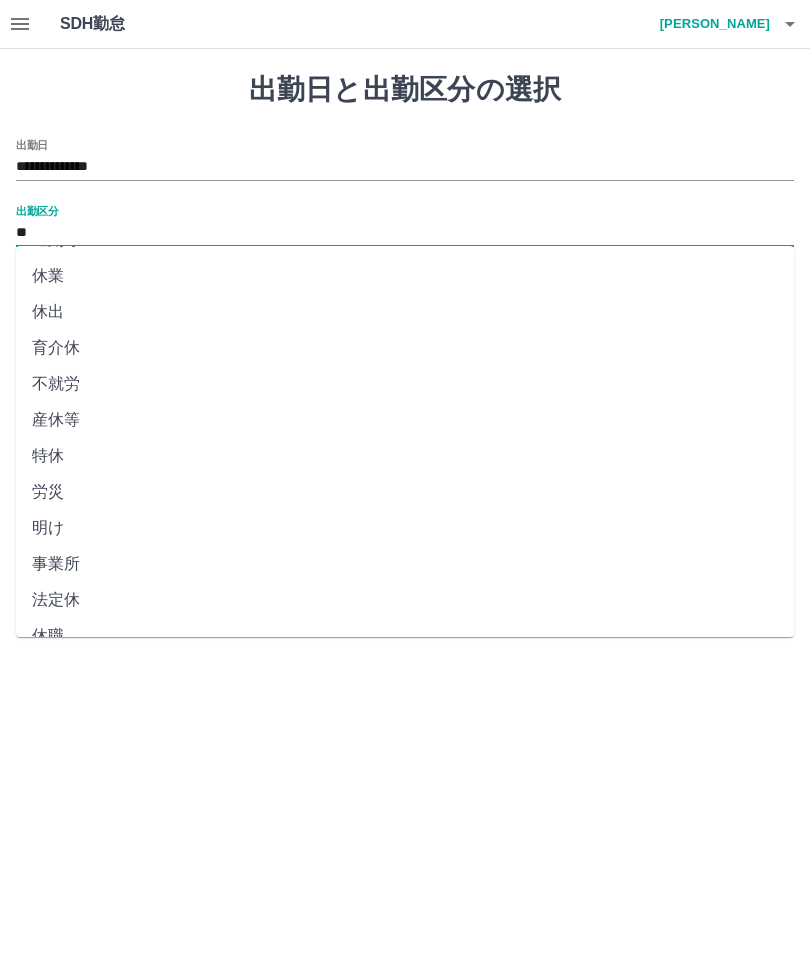 scroll, scrollTop: 248, scrollLeft: 0, axis: vertical 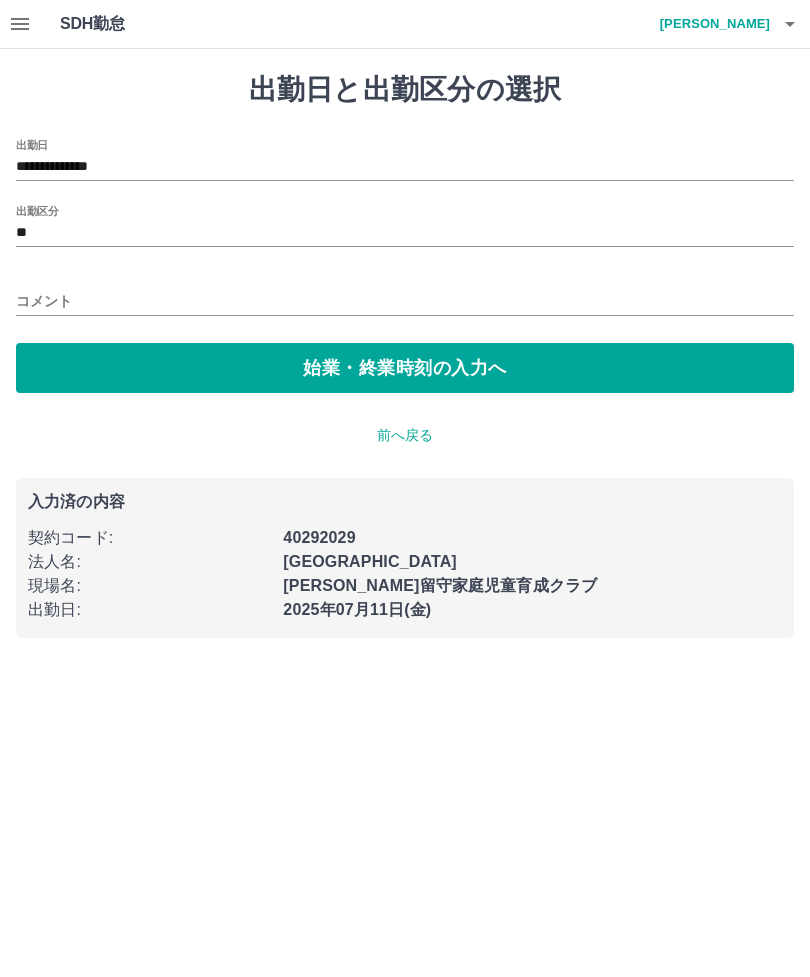 click on "コメント" at bounding box center (405, 301) 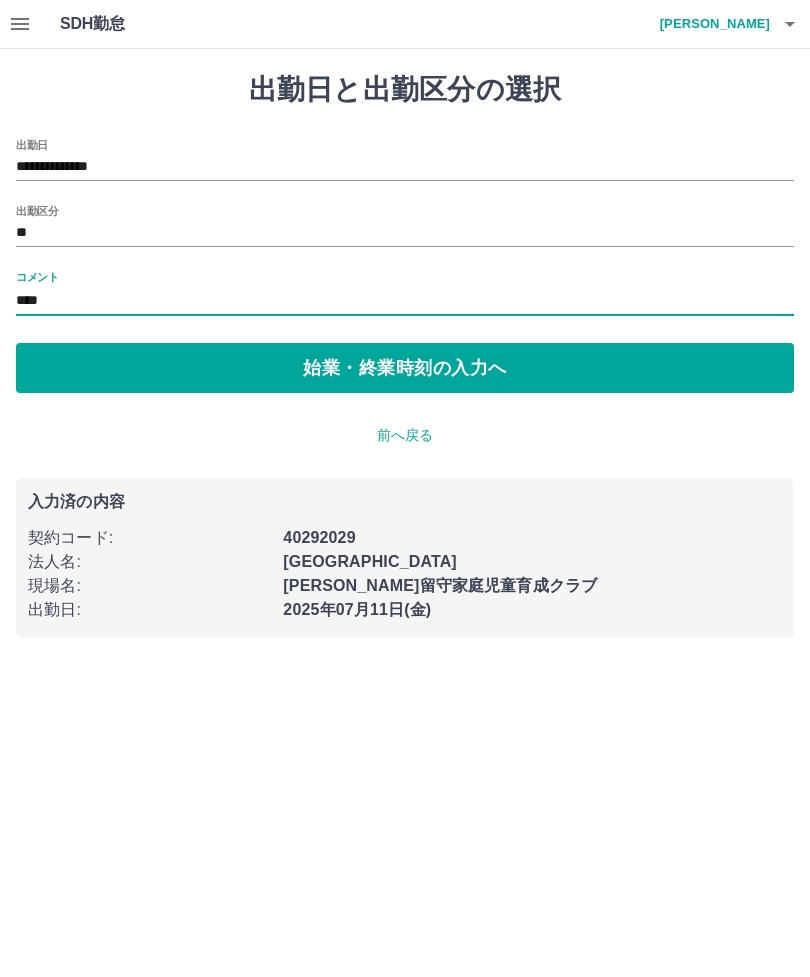type on "****" 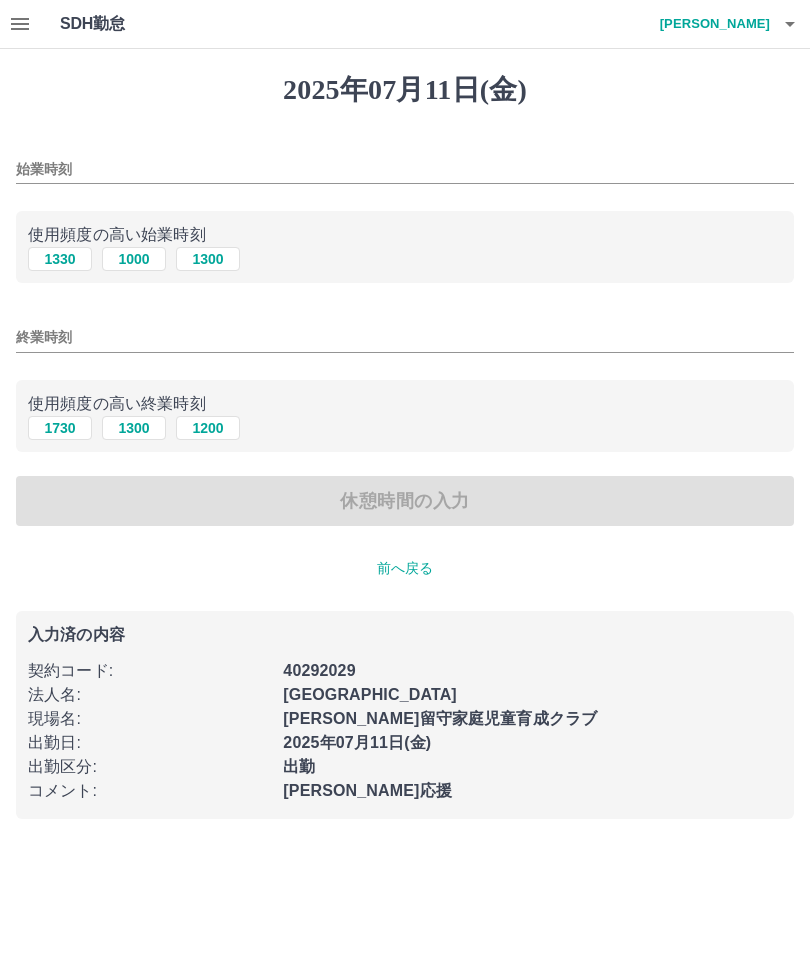 click on "1330" at bounding box center (60, 259) 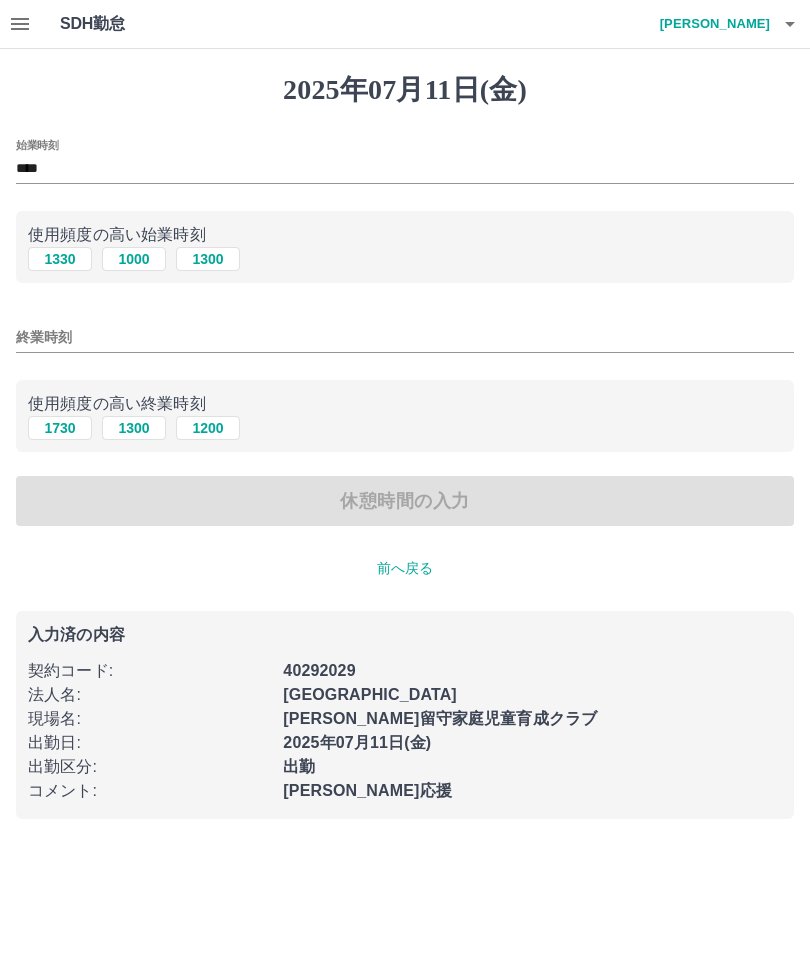 click on "1730" at bounding box center [60, 428] 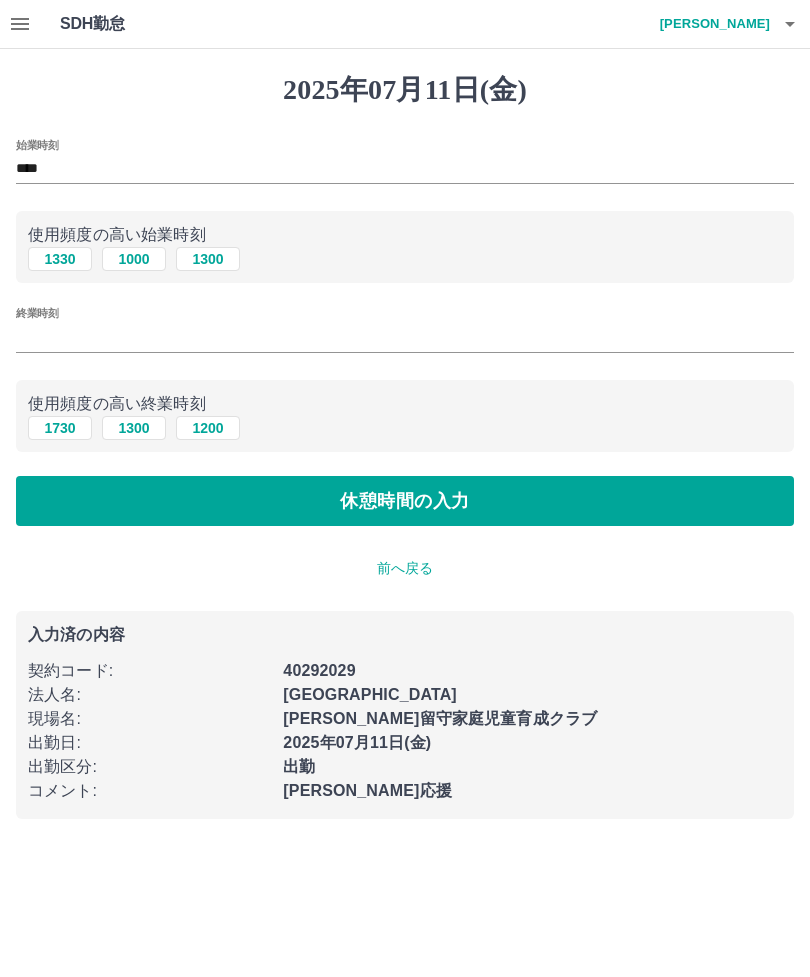 type on "****" 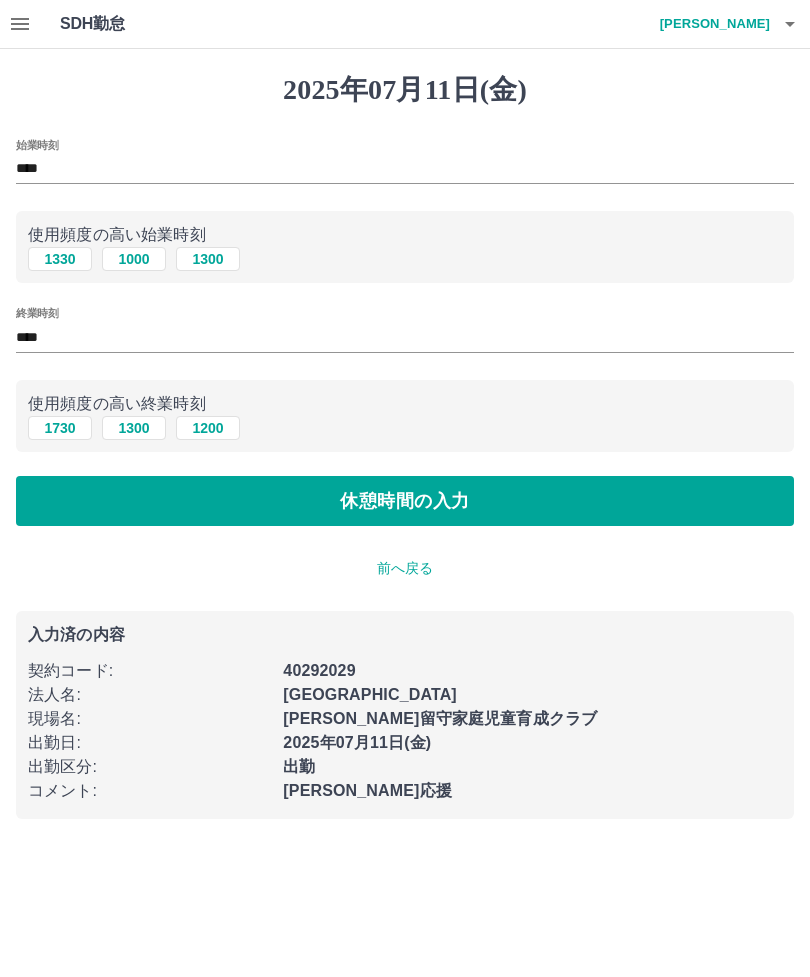 click on "休憩時間の入力" at bounding box center [405, 501] 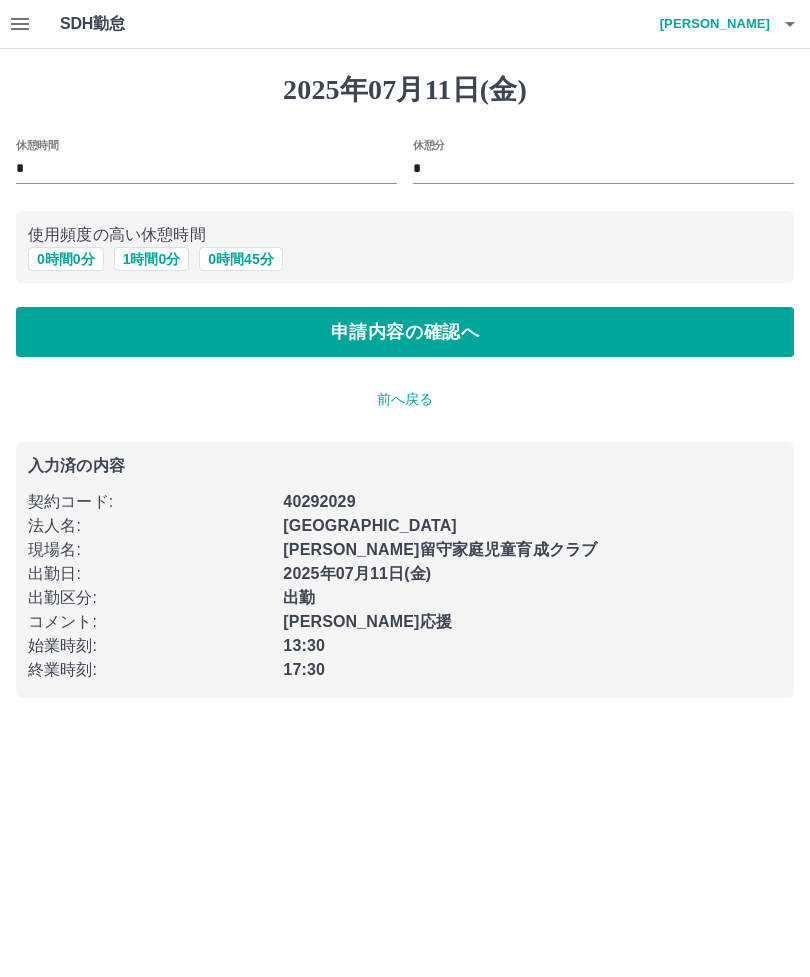 click on "0 時間 0 分" at bounding box center (66, 259) 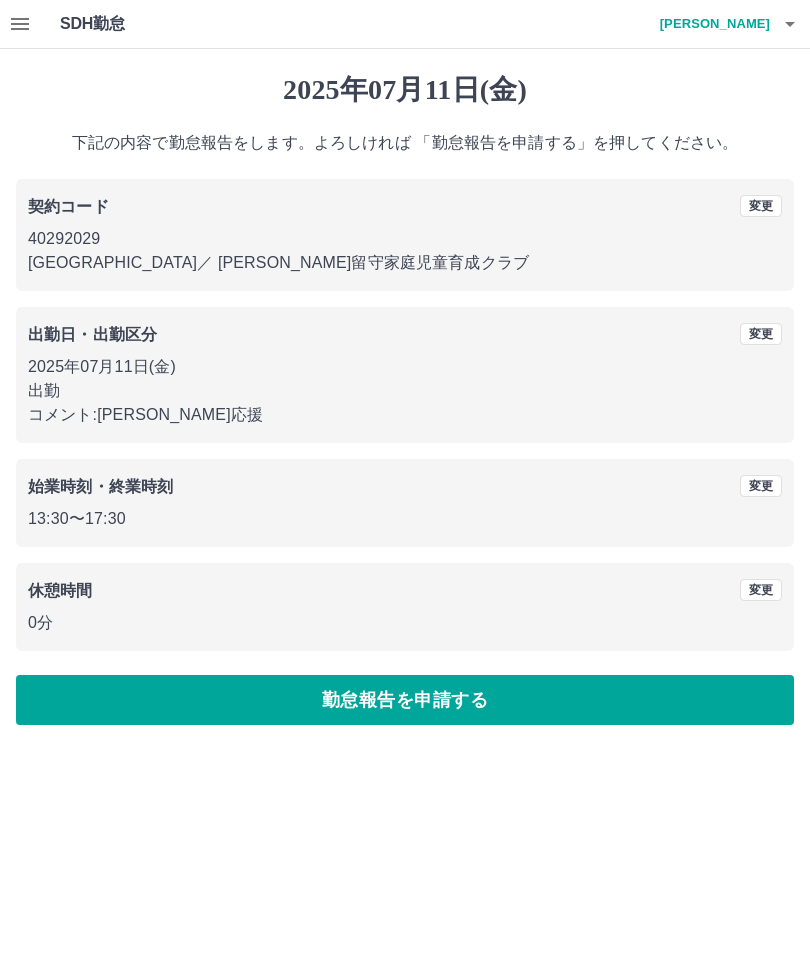 click on "勤怠報告を申請する" at bounding box center (405, 700) 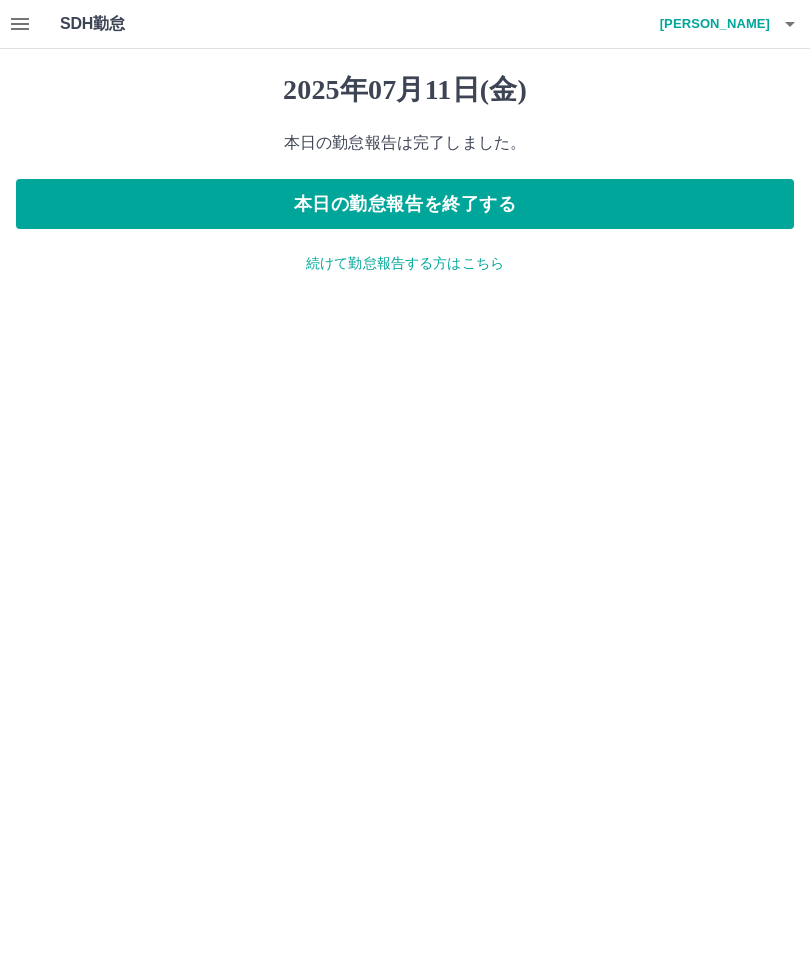 click on "本日の勤怠報告を終了する" at bounding box center [405, 204] 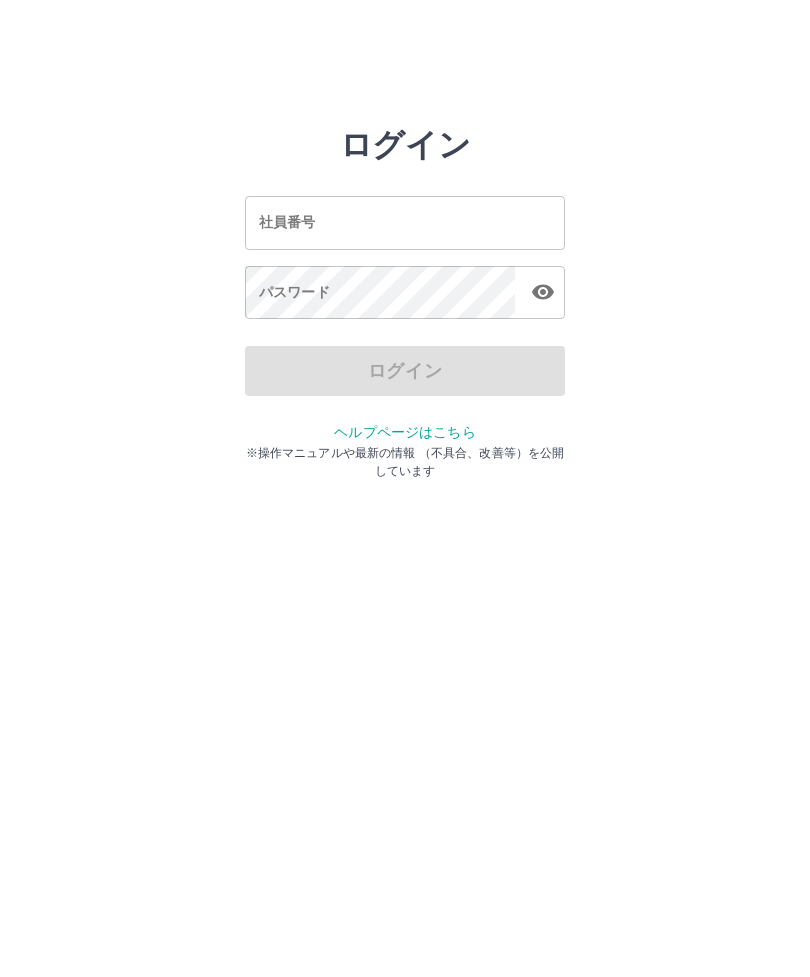 scroll, scrollTop: 0, scrollLeft: 0, axis: both 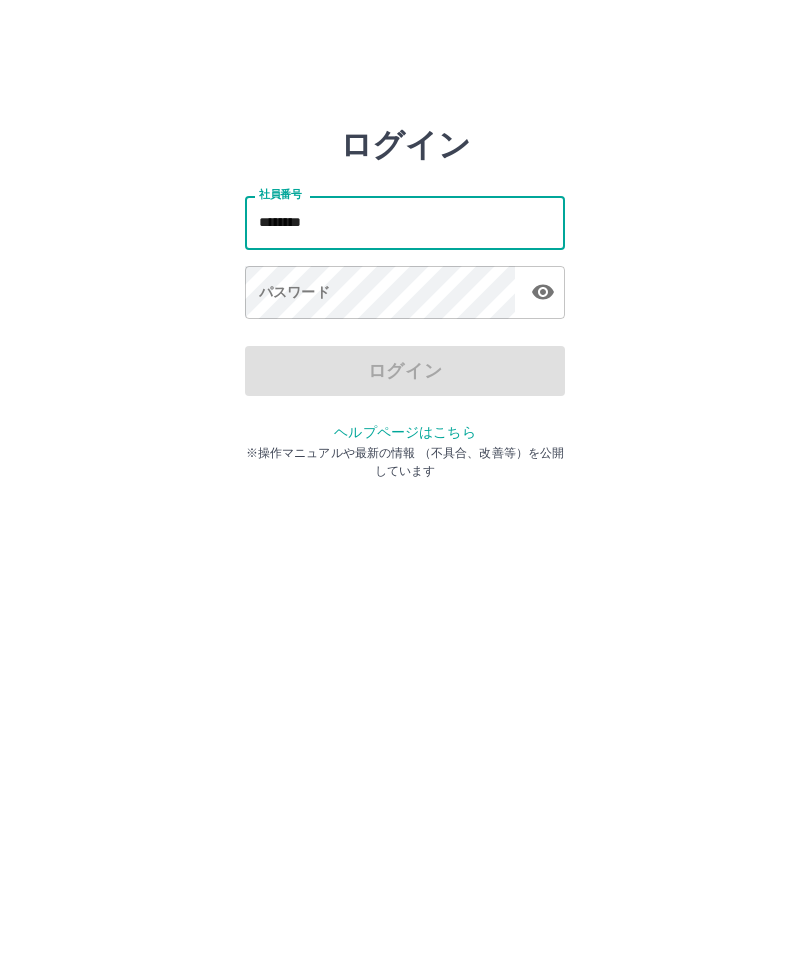 type on "********" 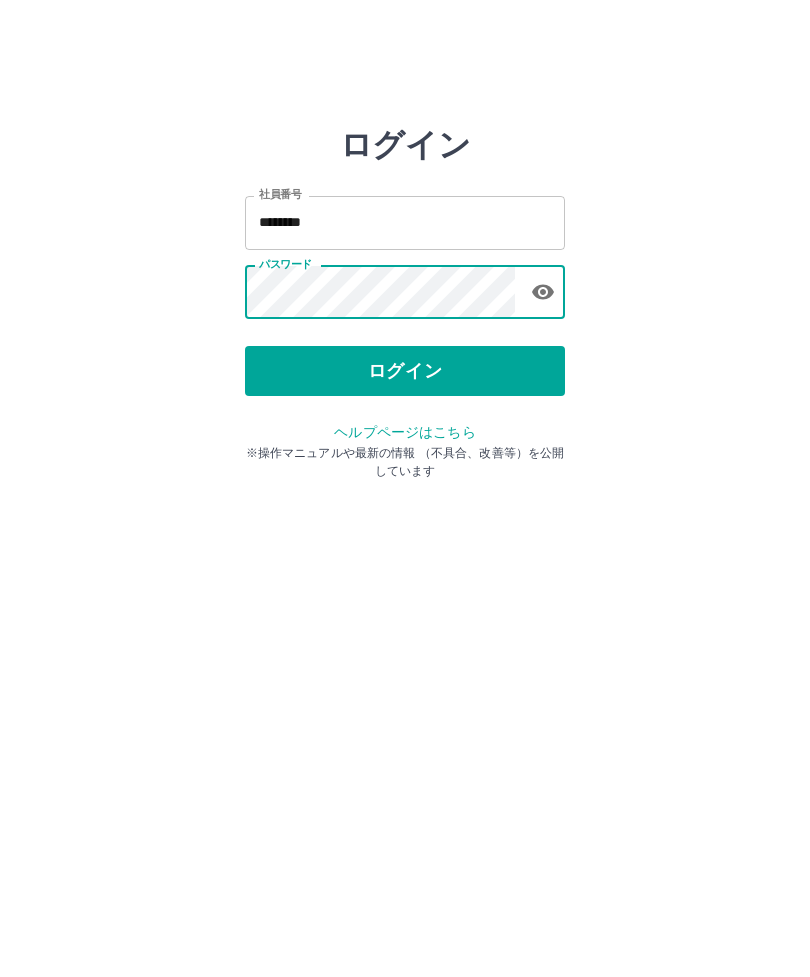 click on "ログイン" at bounding box center (405, 371) 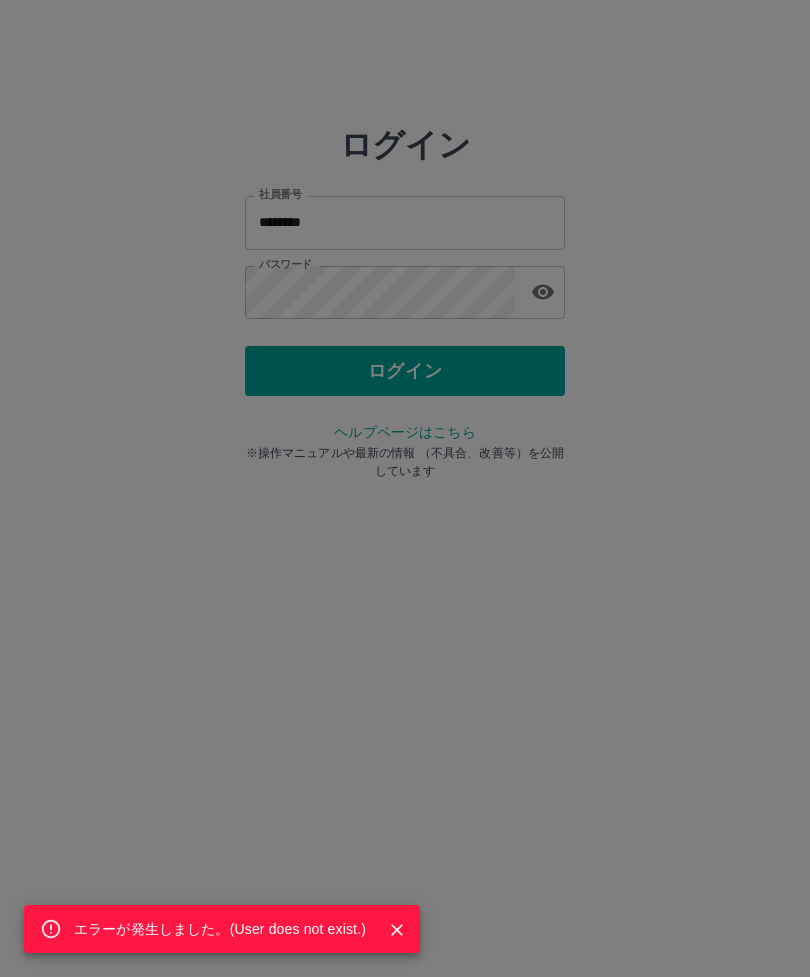 click on "エラーが発生しました。( User does not exist. )" at bounding box center [405, 488] 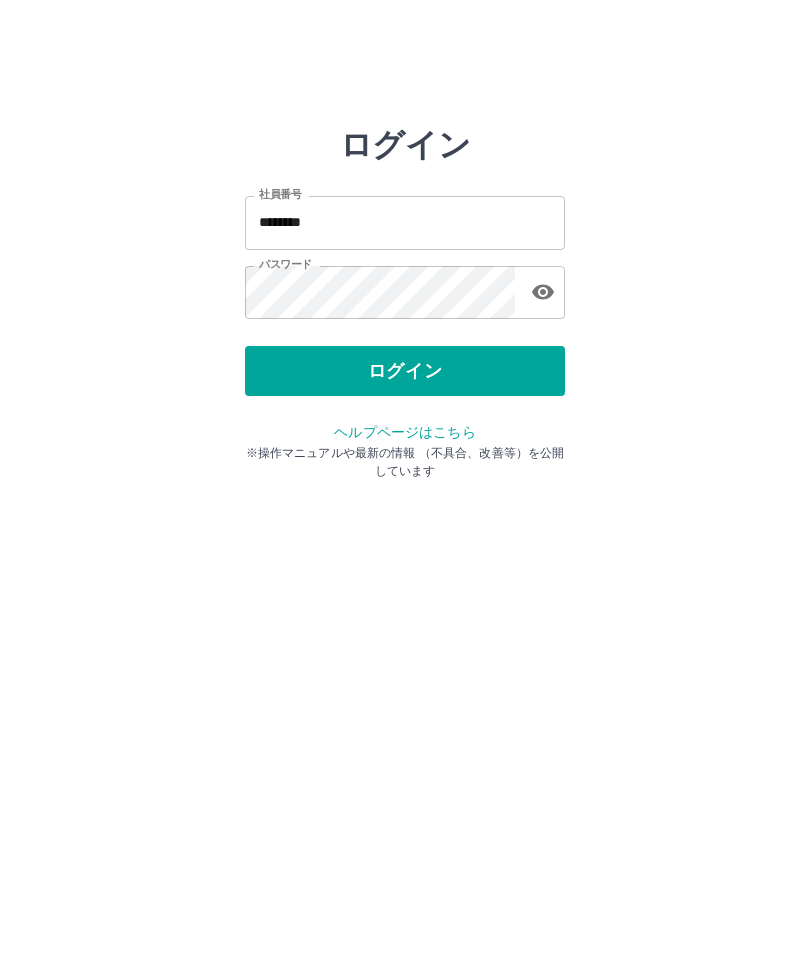 click 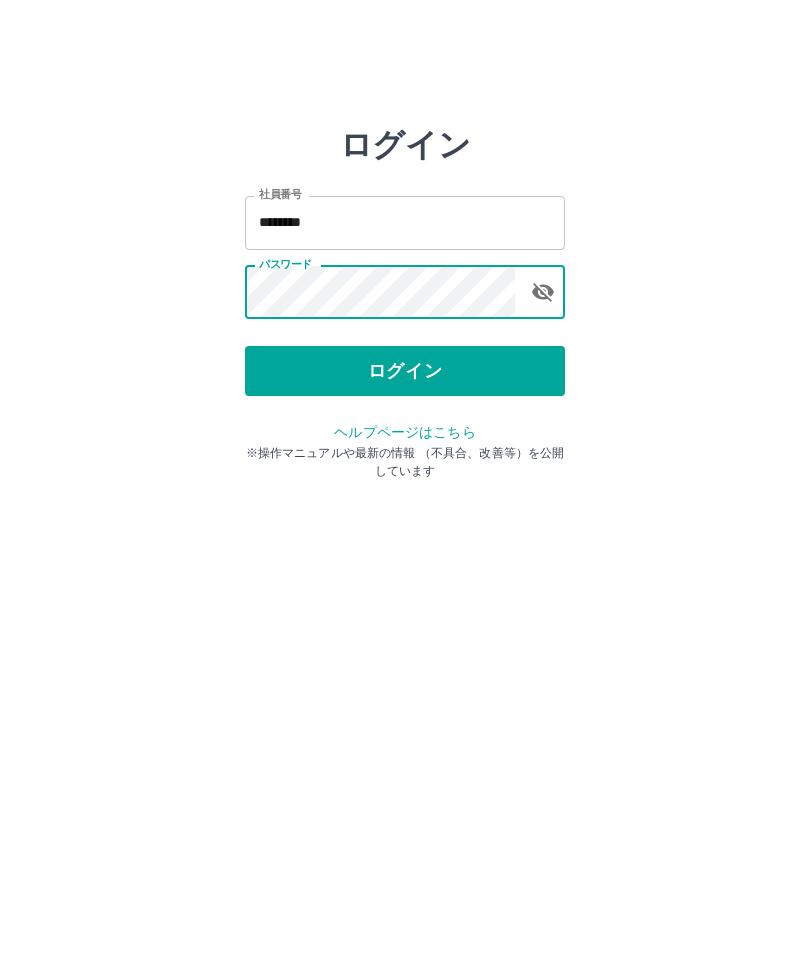 click on "********" at bounding box center [405, 222] 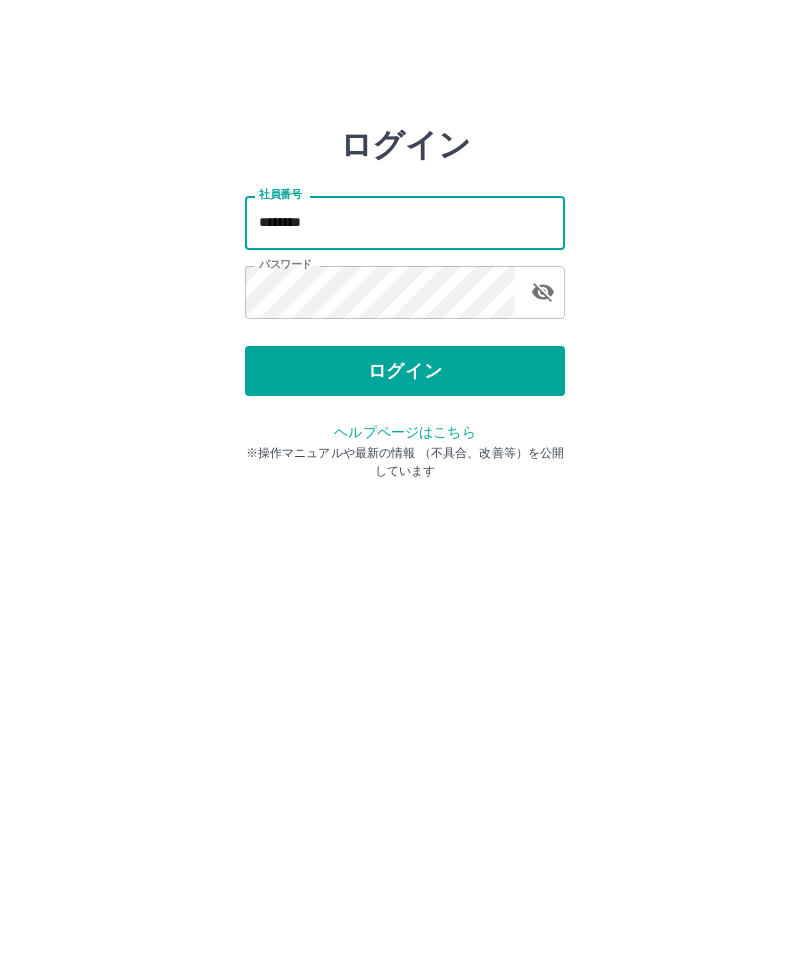 click on "********" at bounding box center [405, 222] 